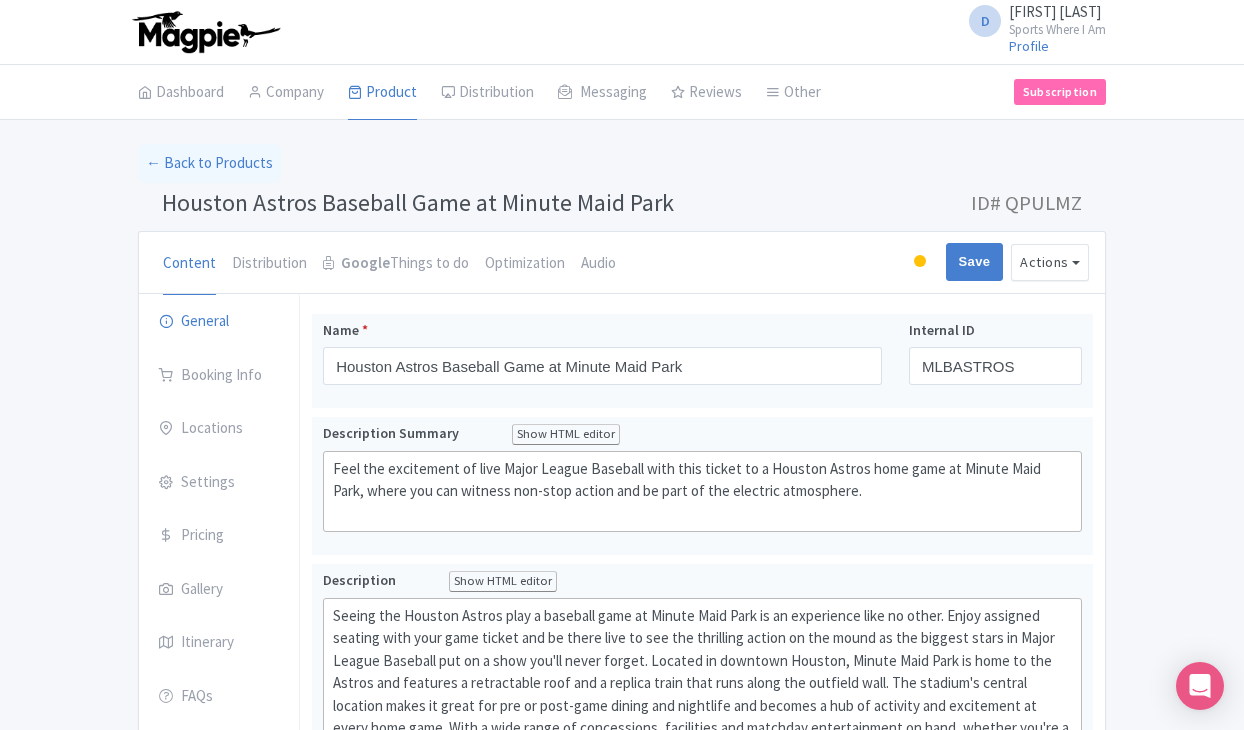 scroll, scrollTop: 0, scrollLeft: 0, axis: both 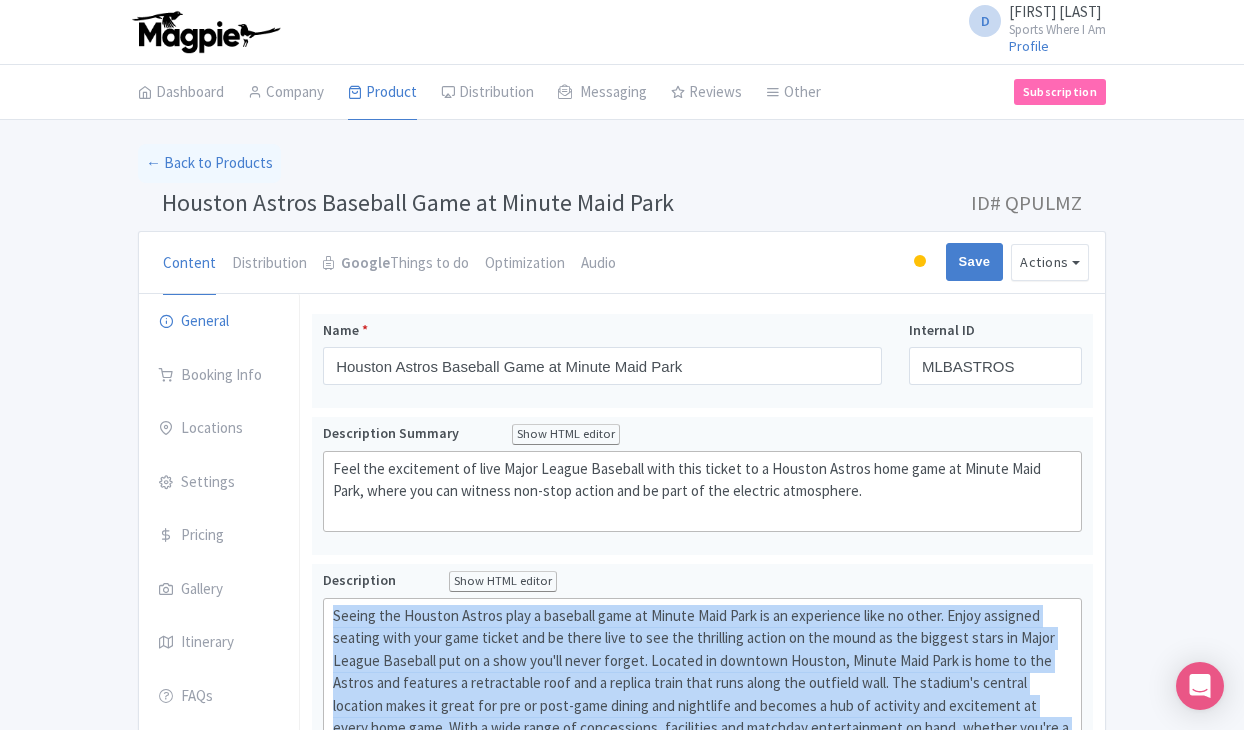 click on "← Back to Products" at bounding box center (622, 163) 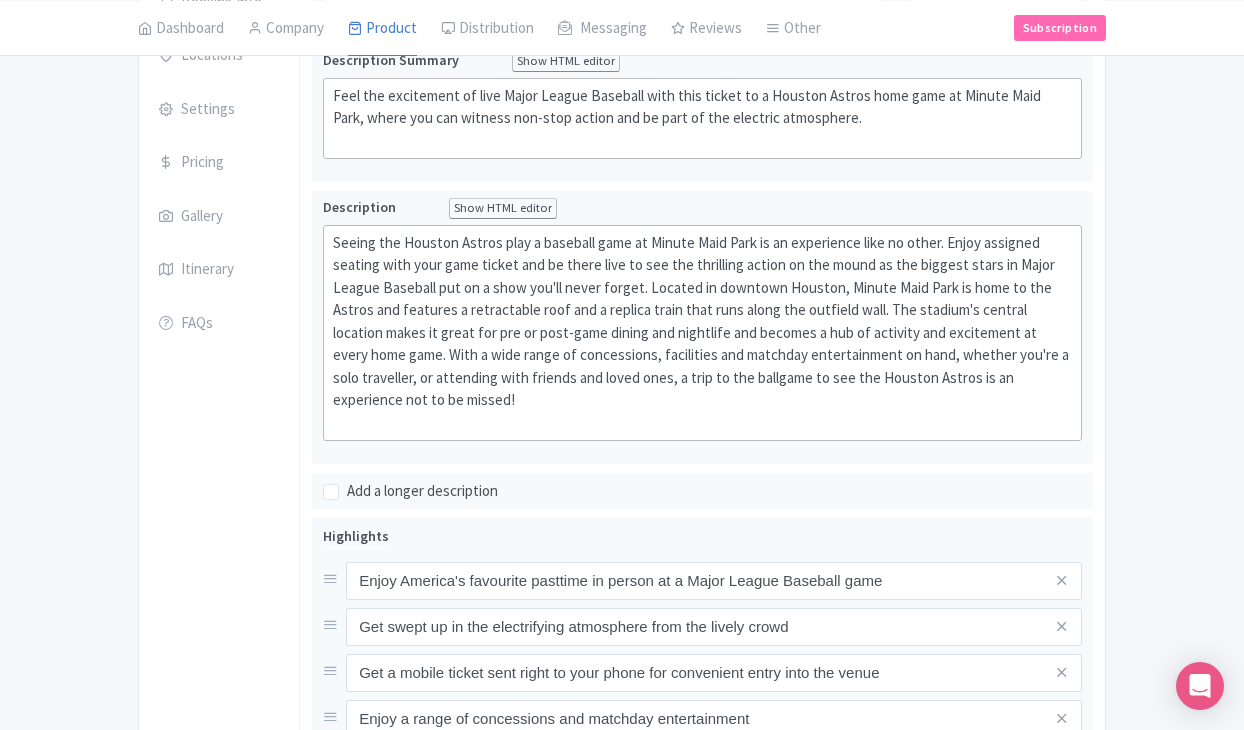 scroll, scrollTop: 311, scrollLeft: 0, axis: vertical 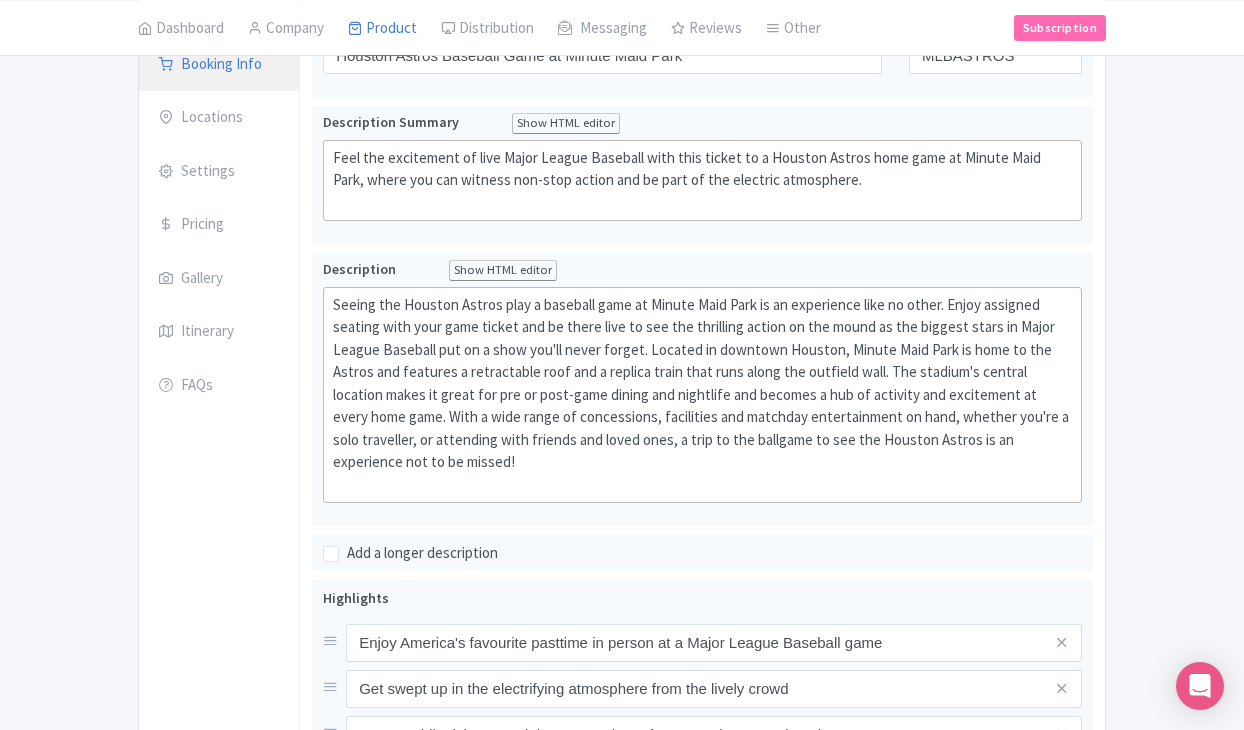 click on "Booking Info" at bounding box center (219, 65) 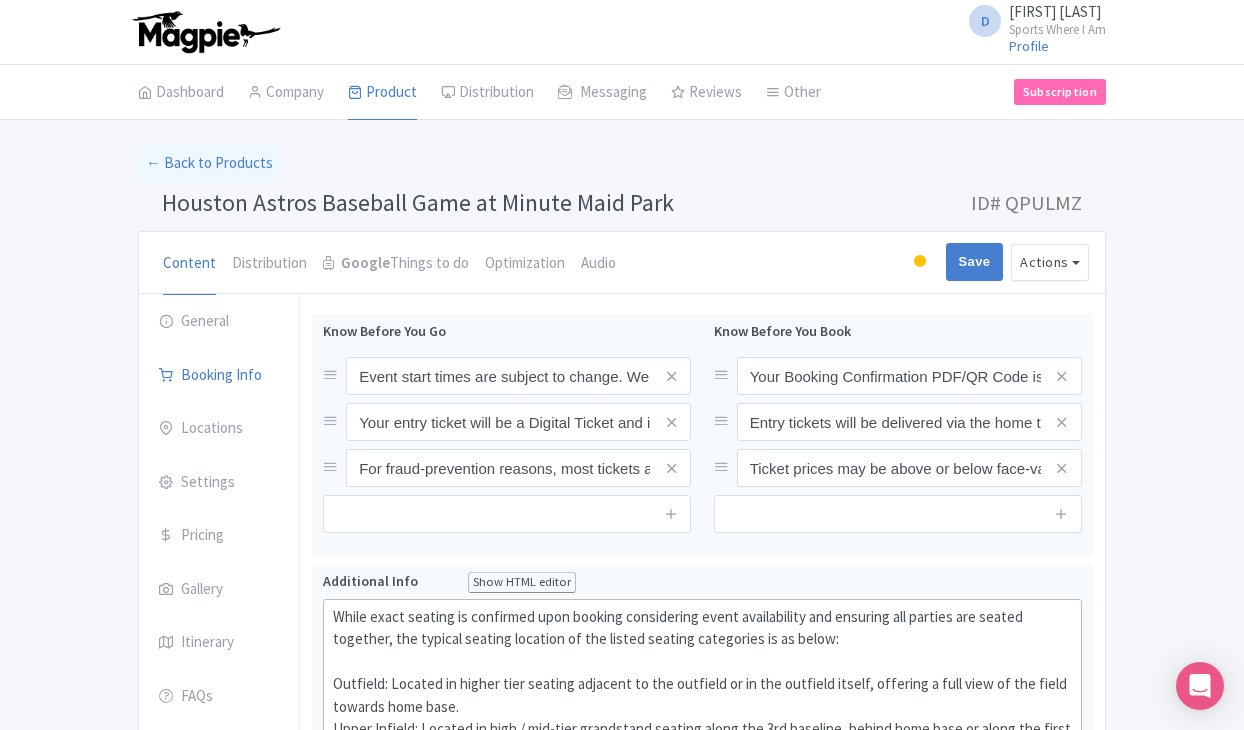 scroll, scrollTop: 0, scrollLeft: 0, axis: both 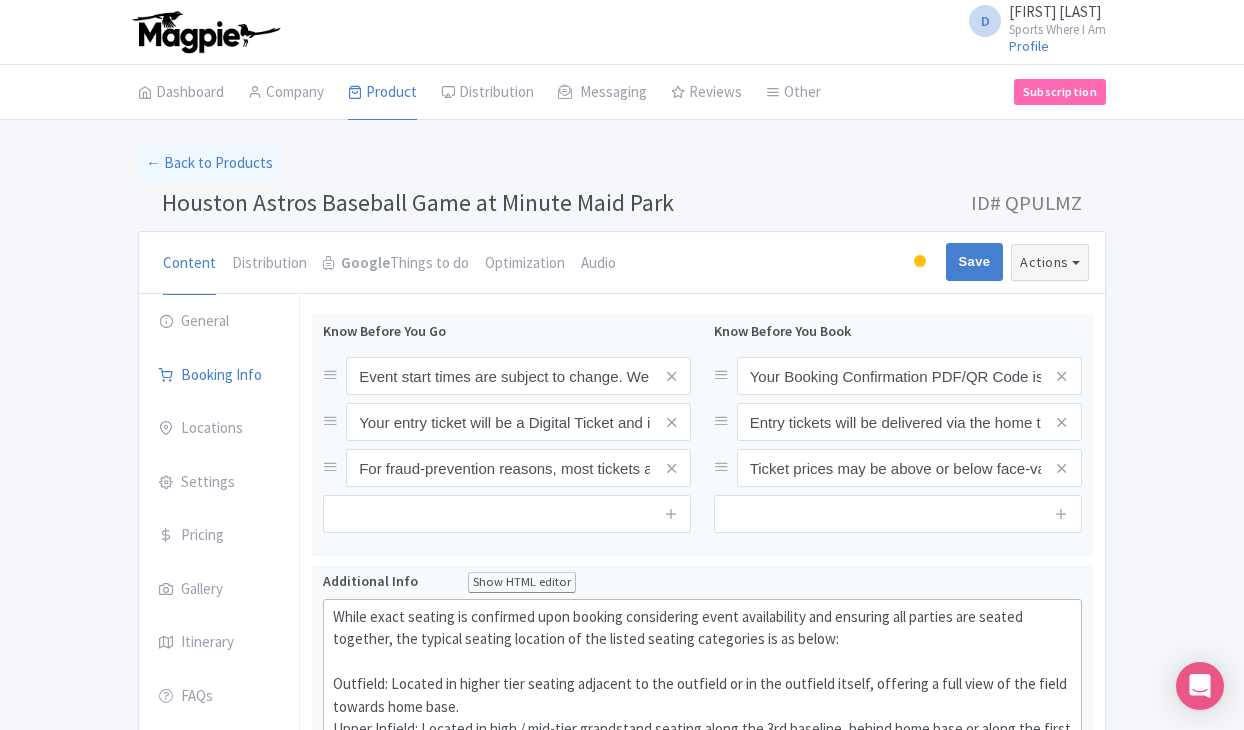 click on "Actions" at bounding box center [1050, 262] 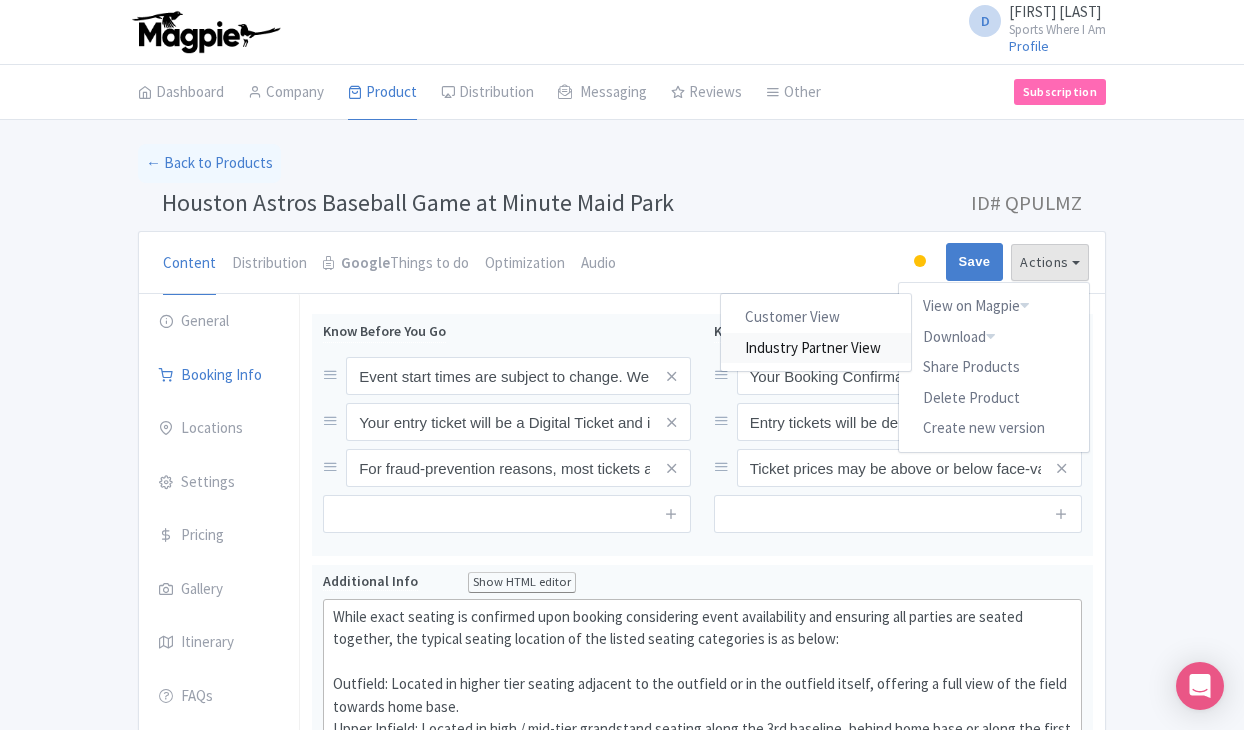 click on "Industry Partner View" at bounding box center (817, 347) 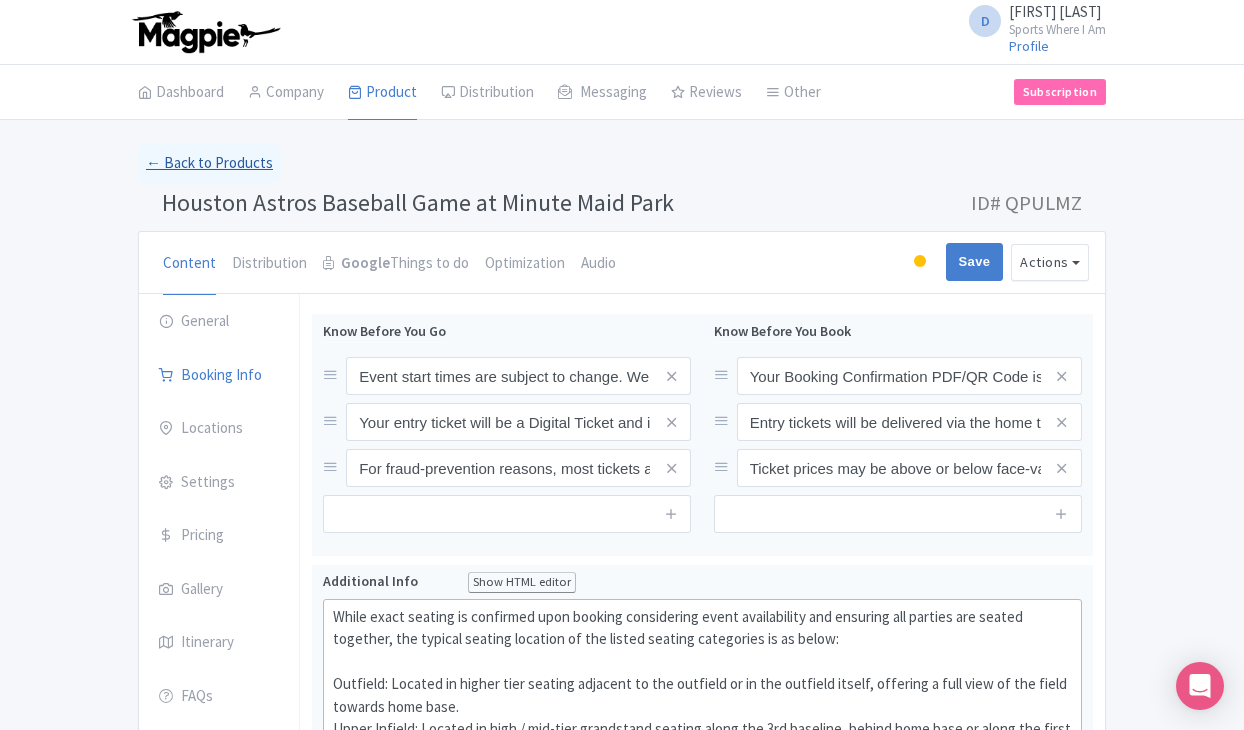 click on "← Back to Products" at bounding box center [209, 163] 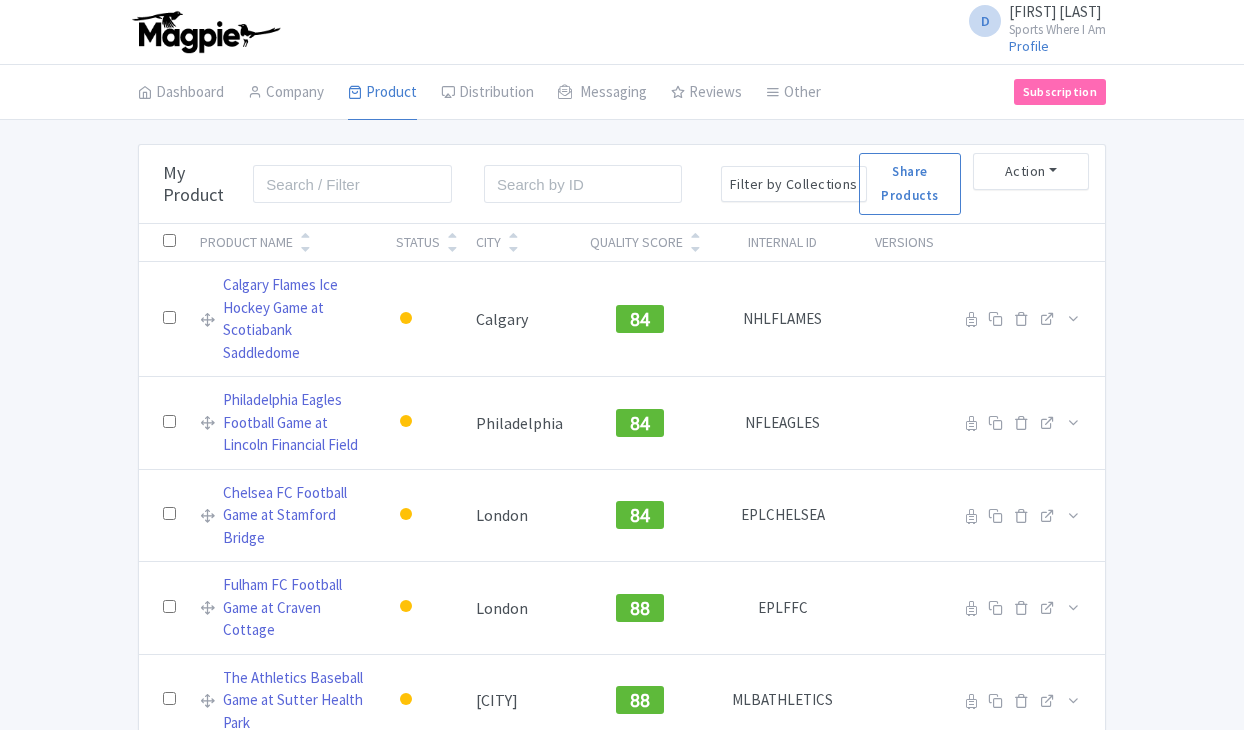 scroll, scrollTop: 0, scrollLeft: 0, axis: both 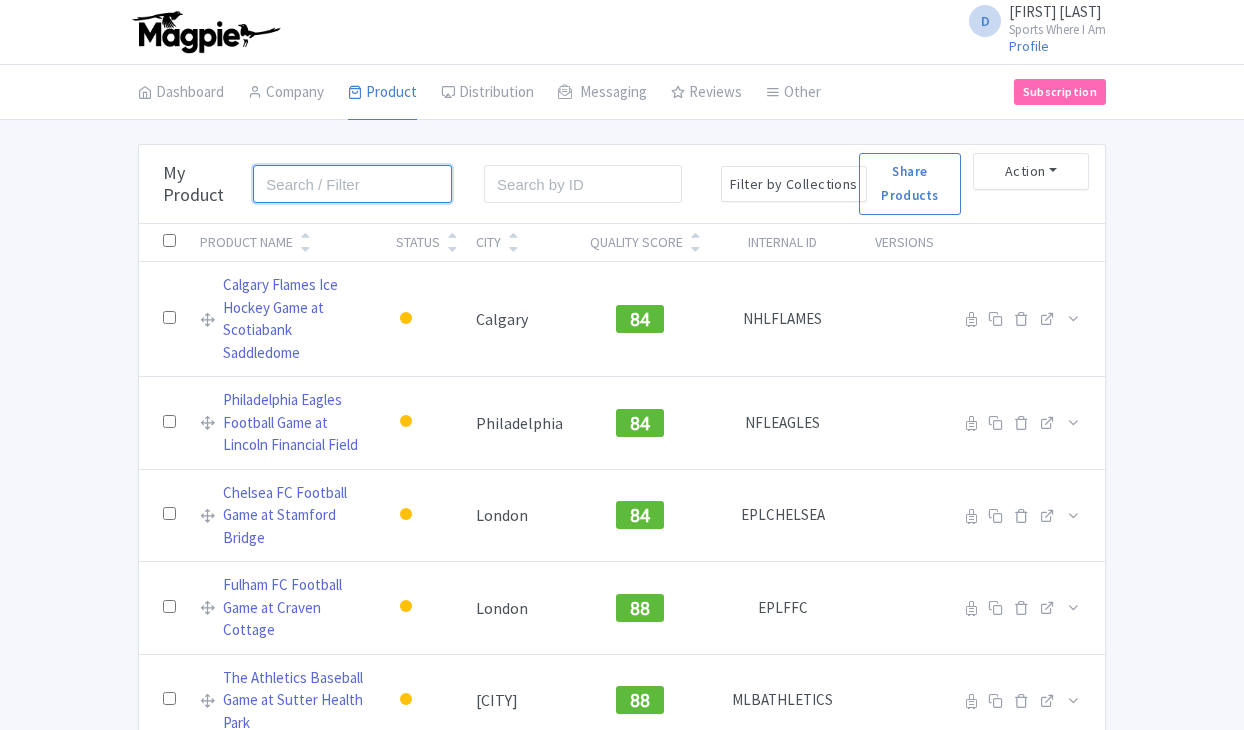 click at bounding box center [352, 184] 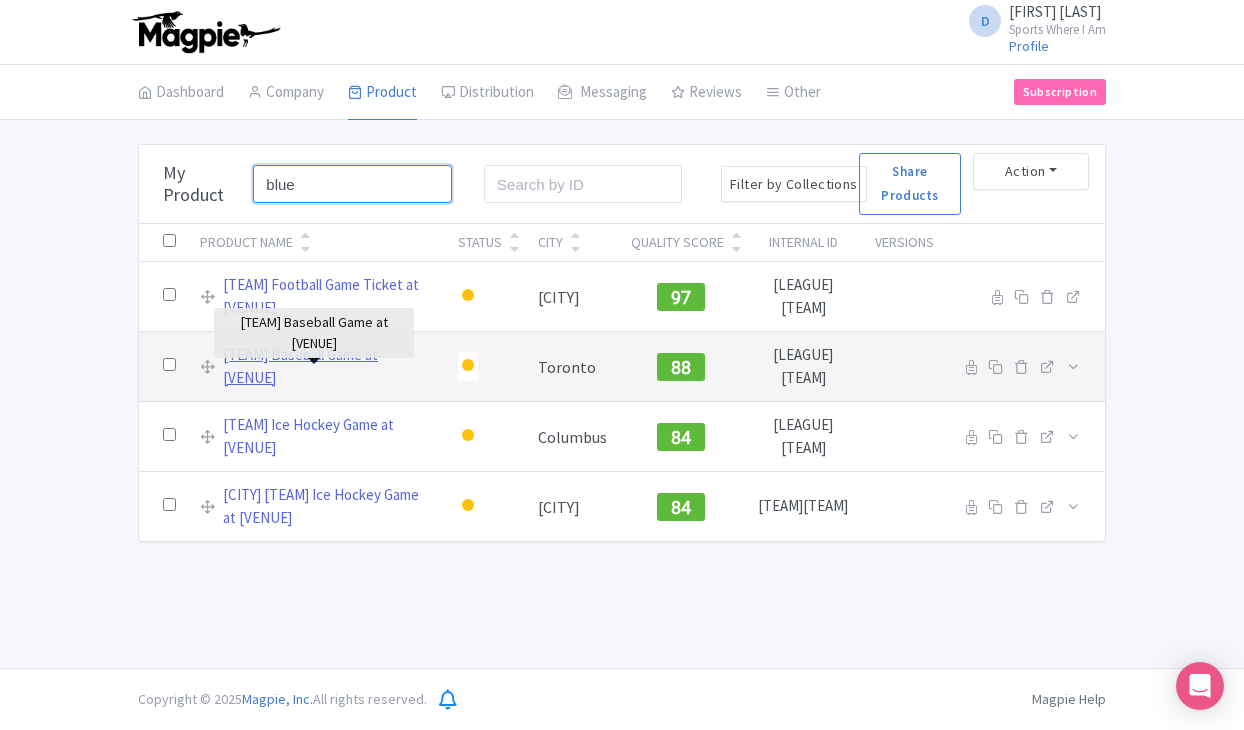type on "blue" 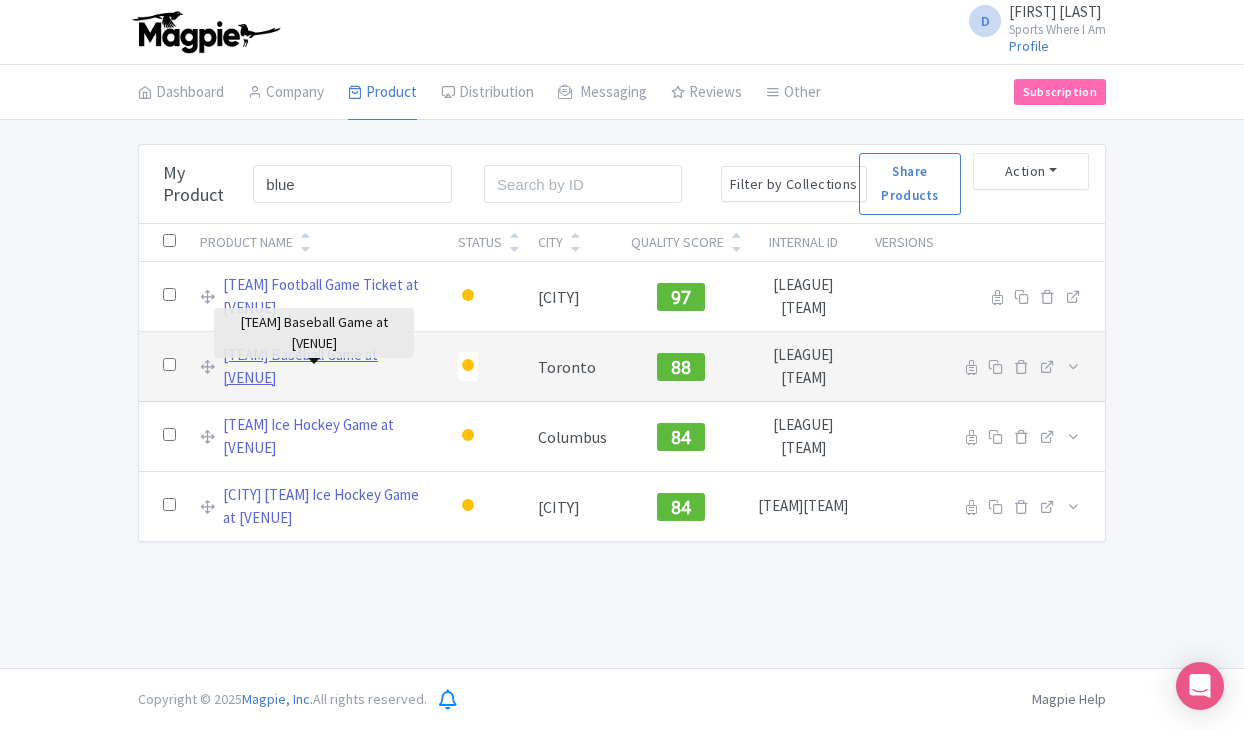 click on "Toronto Blue Jays Baseball Game at Rogers Centre" at bounding box center [328, 366] 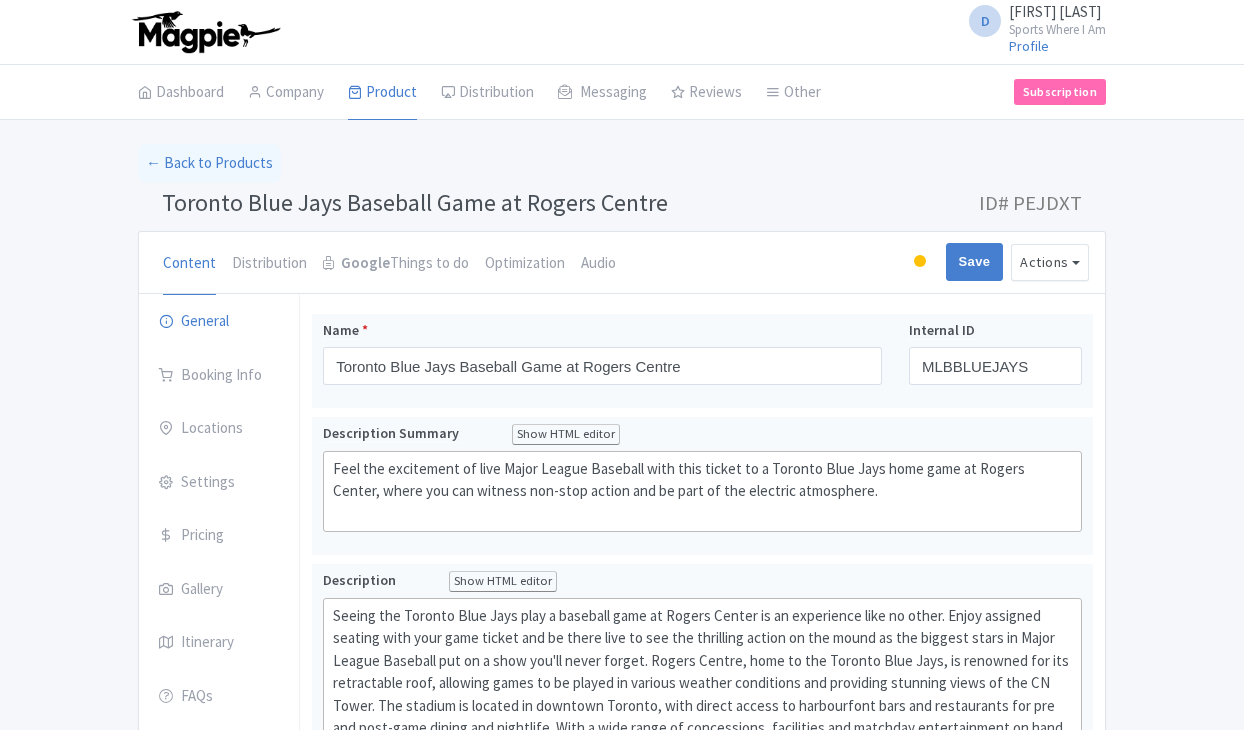 scroll, scrollTop: 0, scrollLeft: 0, axis: both 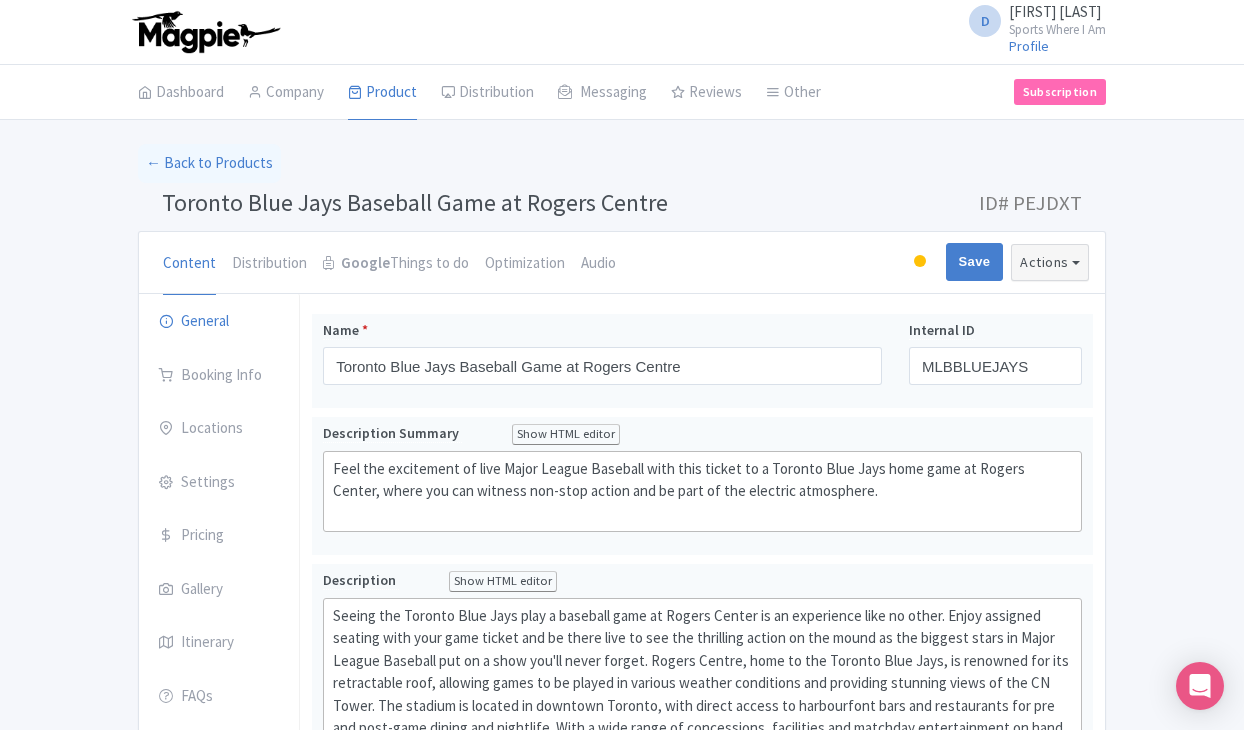 click on "Actions" at bounding box center [1050, 262] 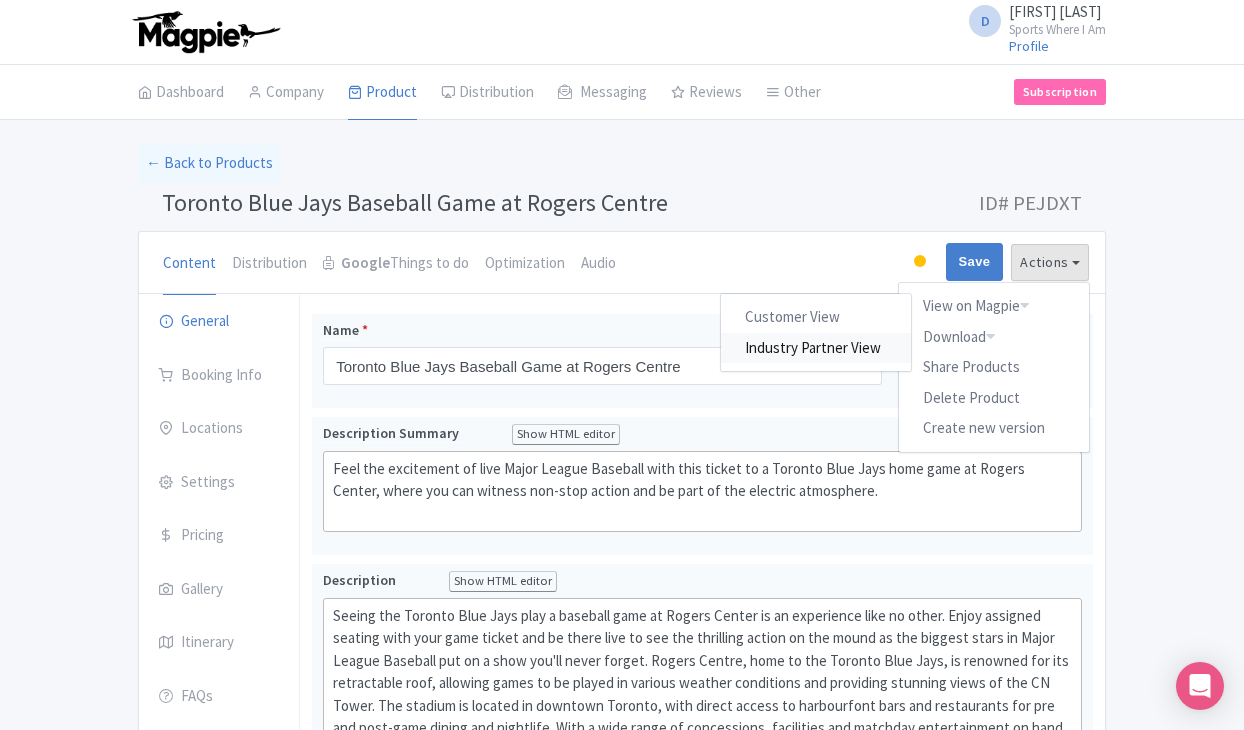 click on "Industry Partner View" at bounding box center (817, 347) 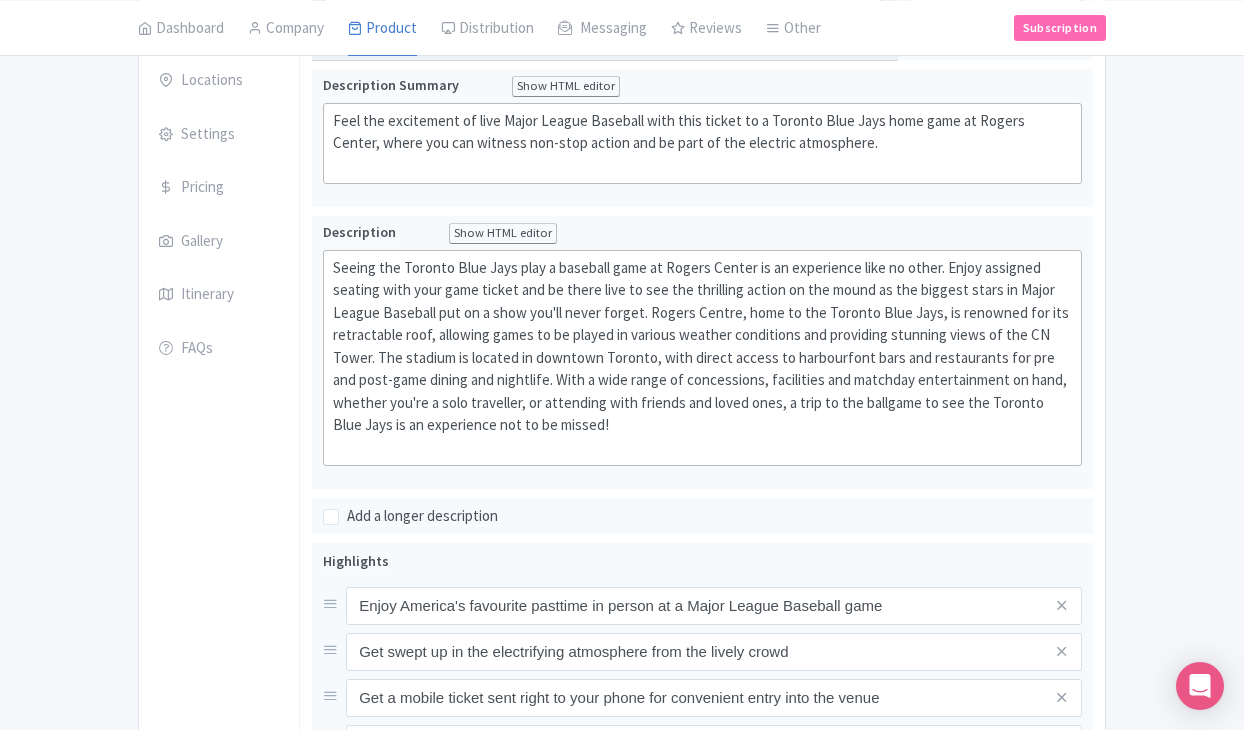 scroll, scrollTop: 99, scrollLeft: 0, axis: vertical 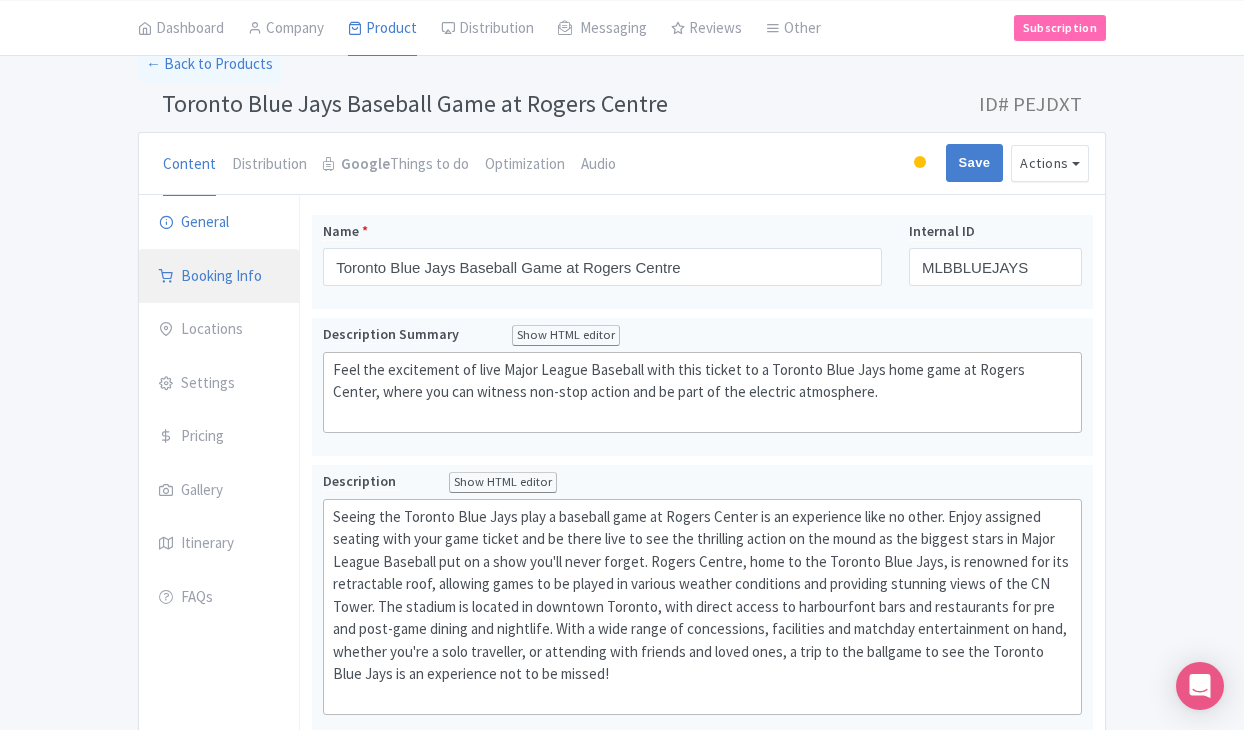 click on "Booking Info" at bounding box center [219, 277] 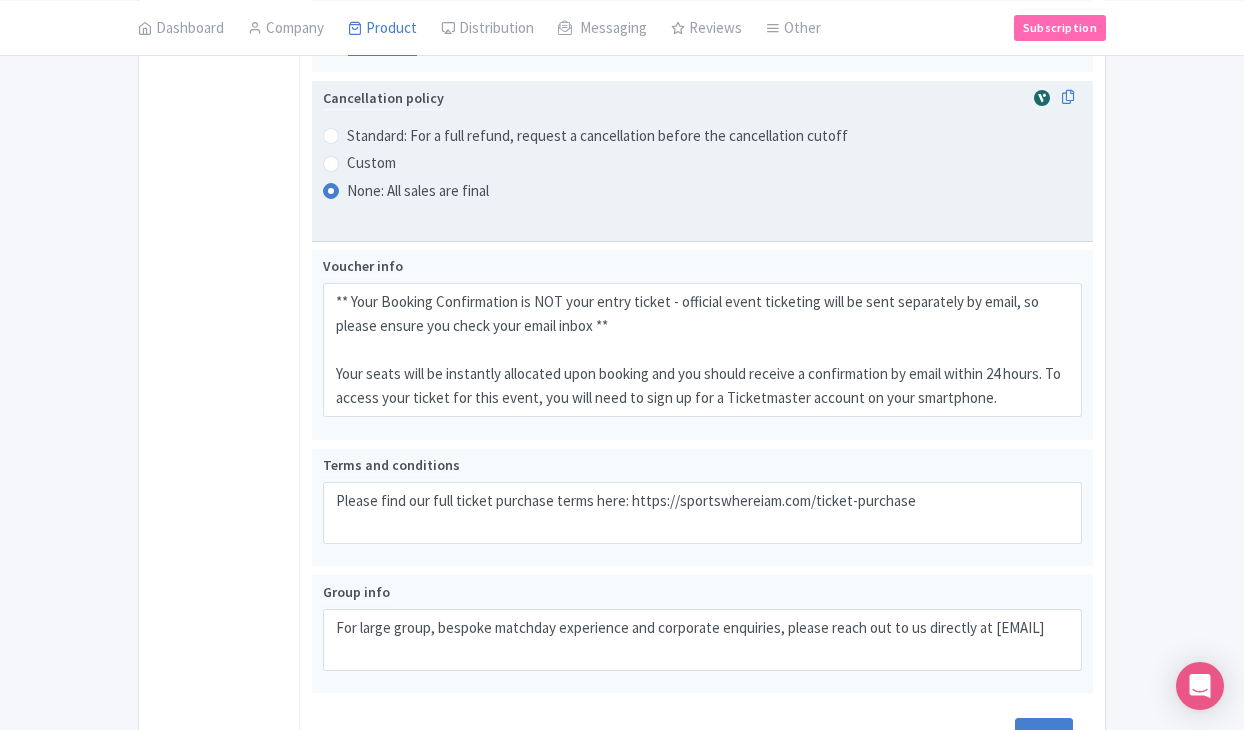scroll, scrollTop: 1082, scrollLeft: 0, axis: vertical 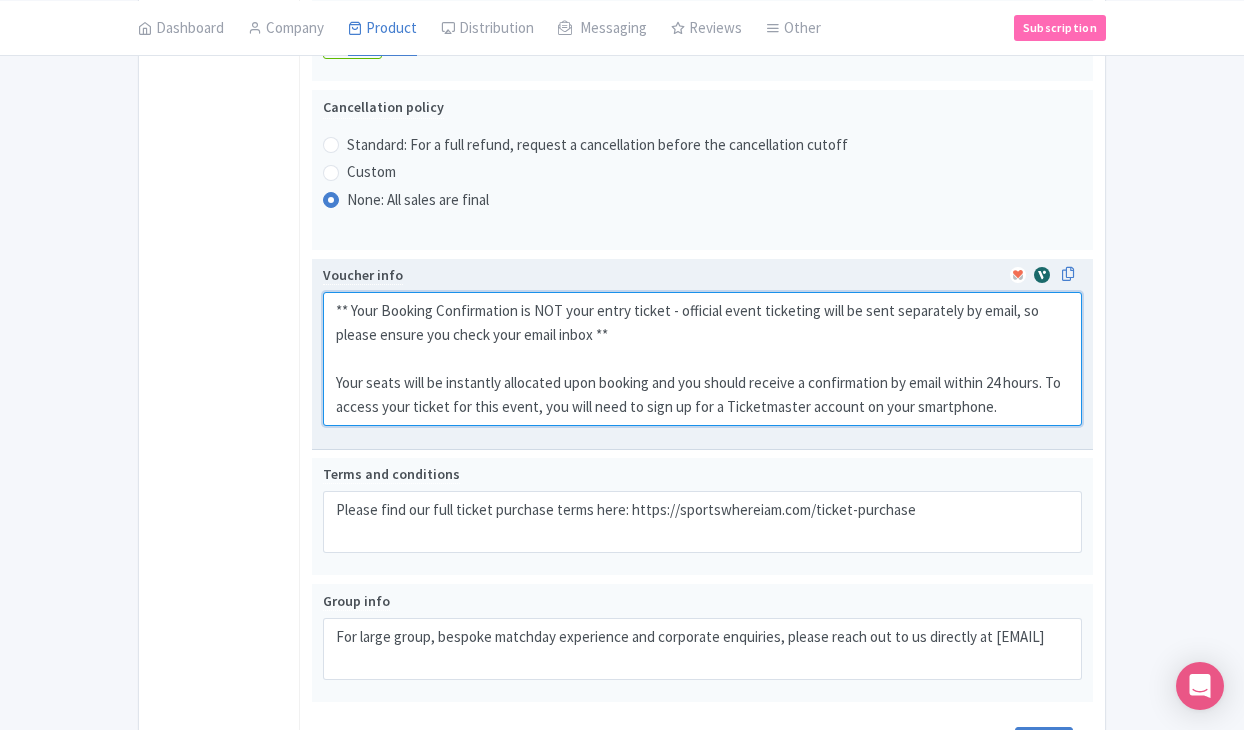 drag, startPoint x: 334, startPoint y: 299, endPoint x: 934, endPoint y: 416, distance: 611.3011 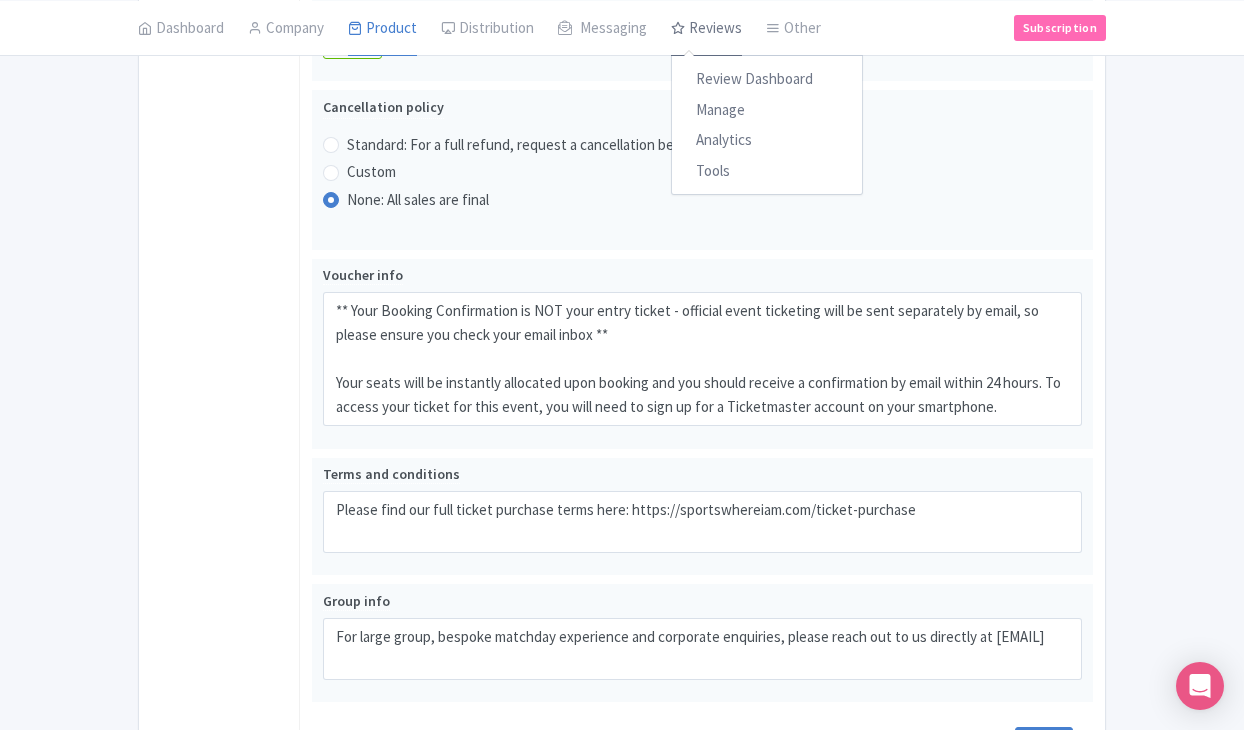 click on "Reviews" at bounding box center (706, 28) 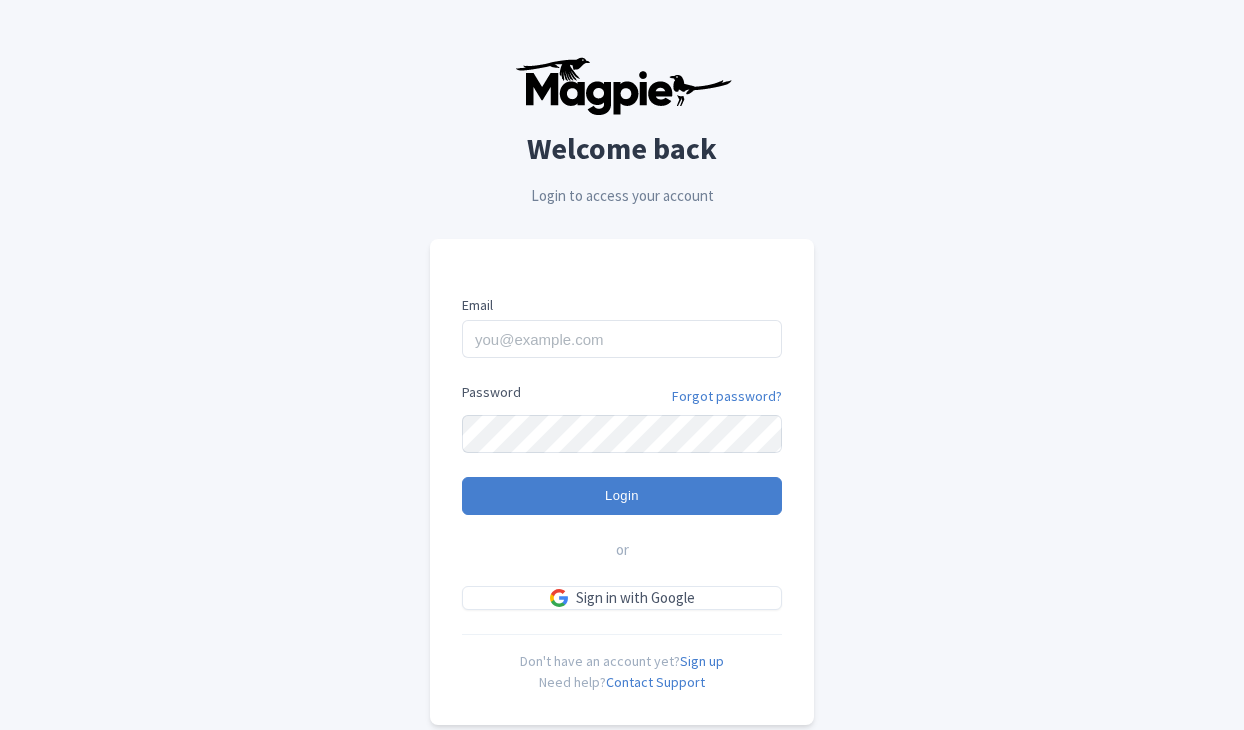 scroll, scrollTop: 0, scrollLeft: 0, axis: both 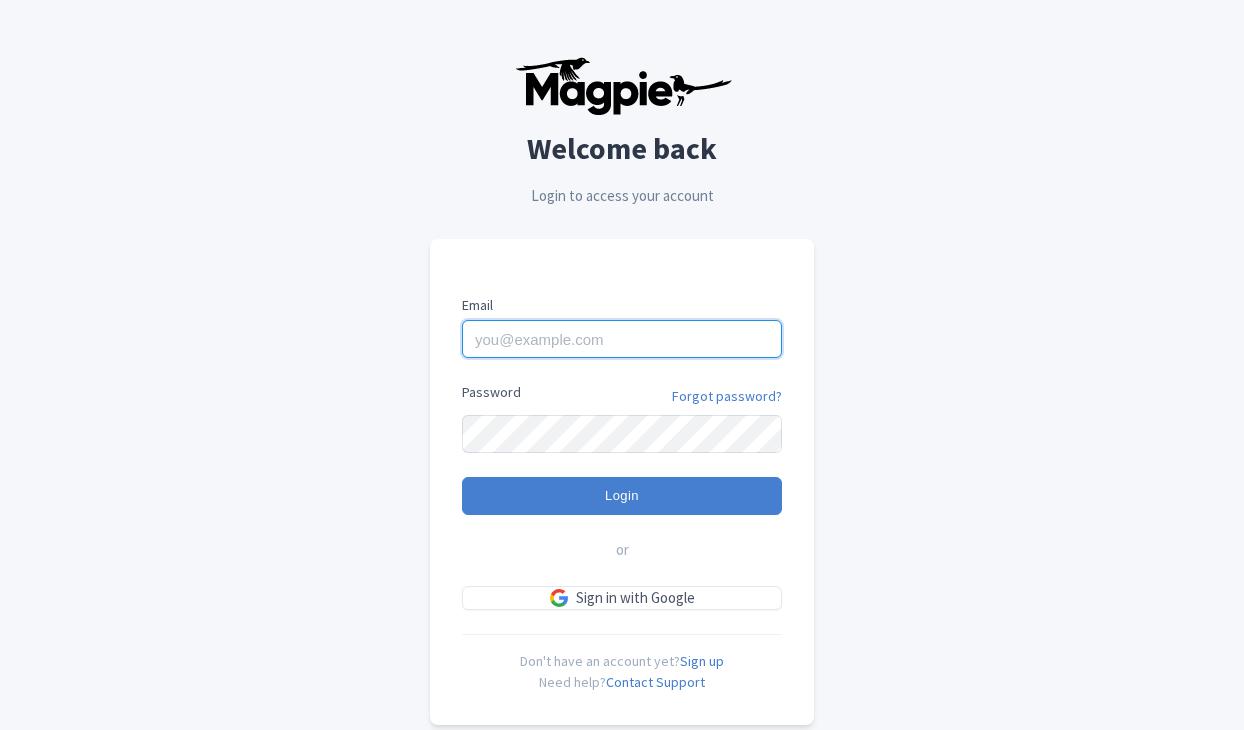 type on "dan.hughes@sportswhereiam.com" 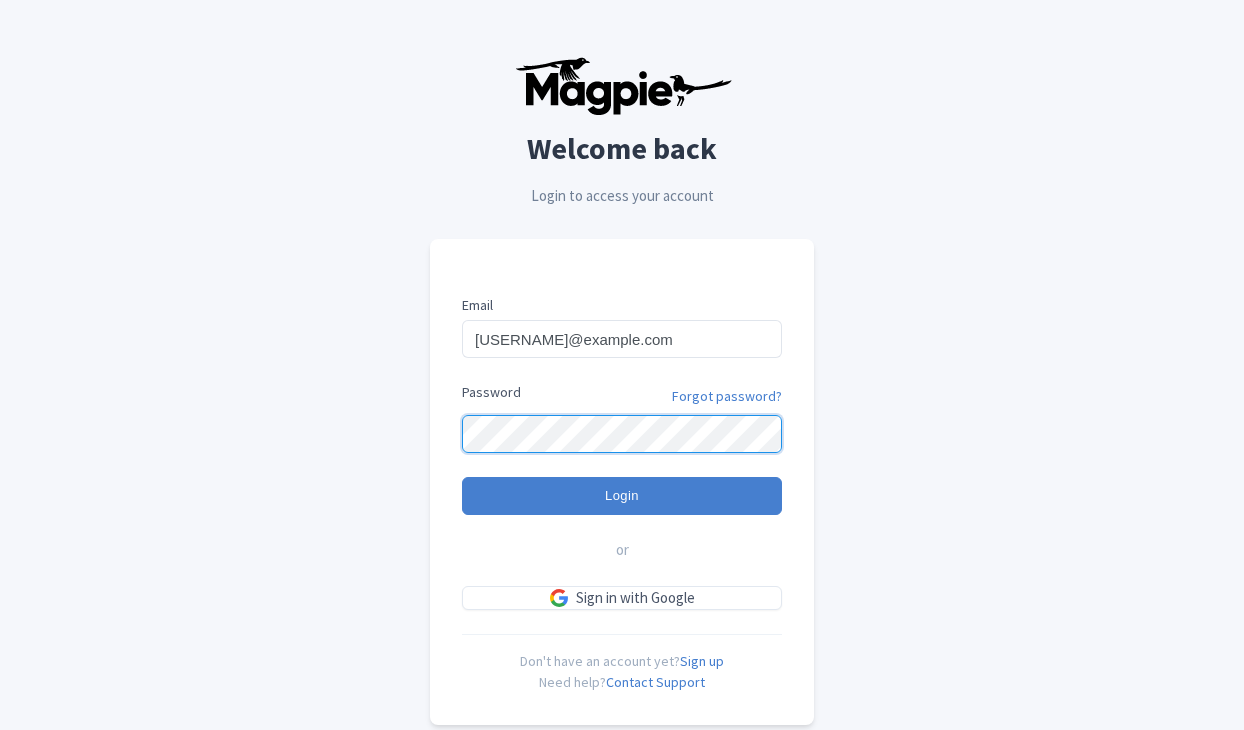 click on "Login" at bounding box center (622, 496) 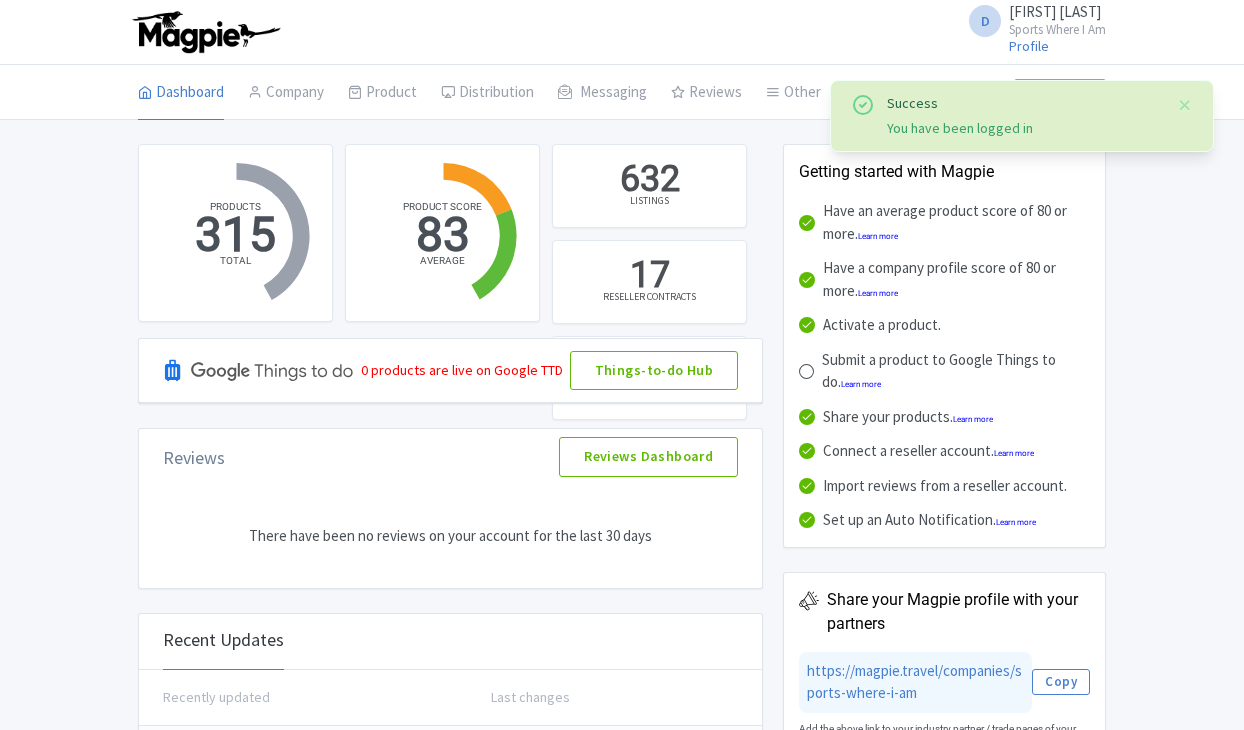 scroll, scrollTop: 0, scrollLeft: 0, axis: both 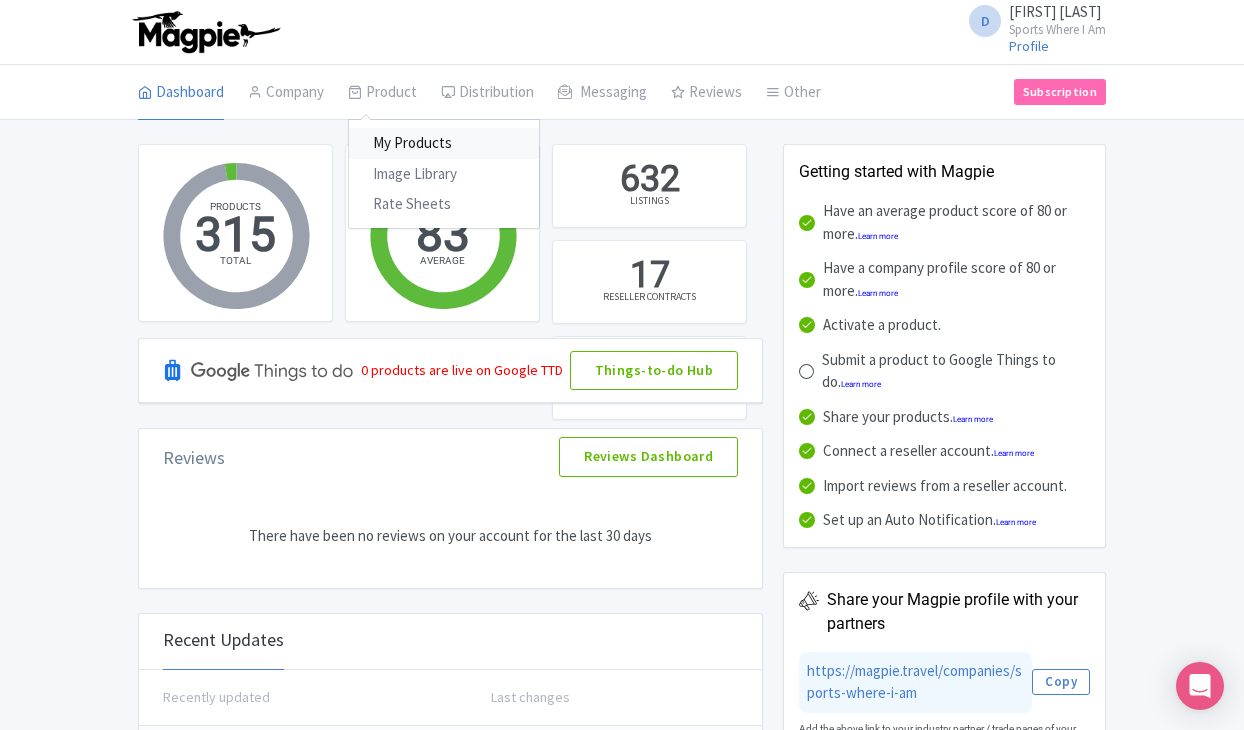 click on "My Products" at bounding box center (444, 143) 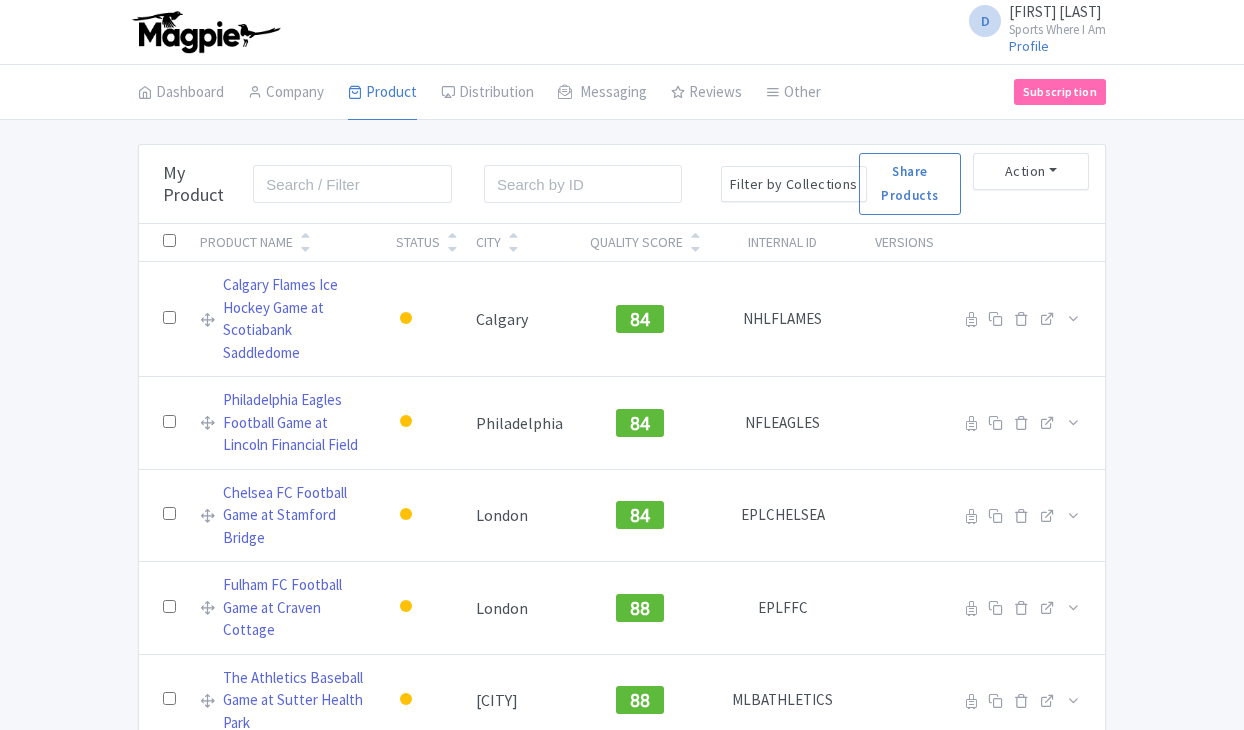 scroll, scrollTop: 0, scrollLeft: 0, axis: both 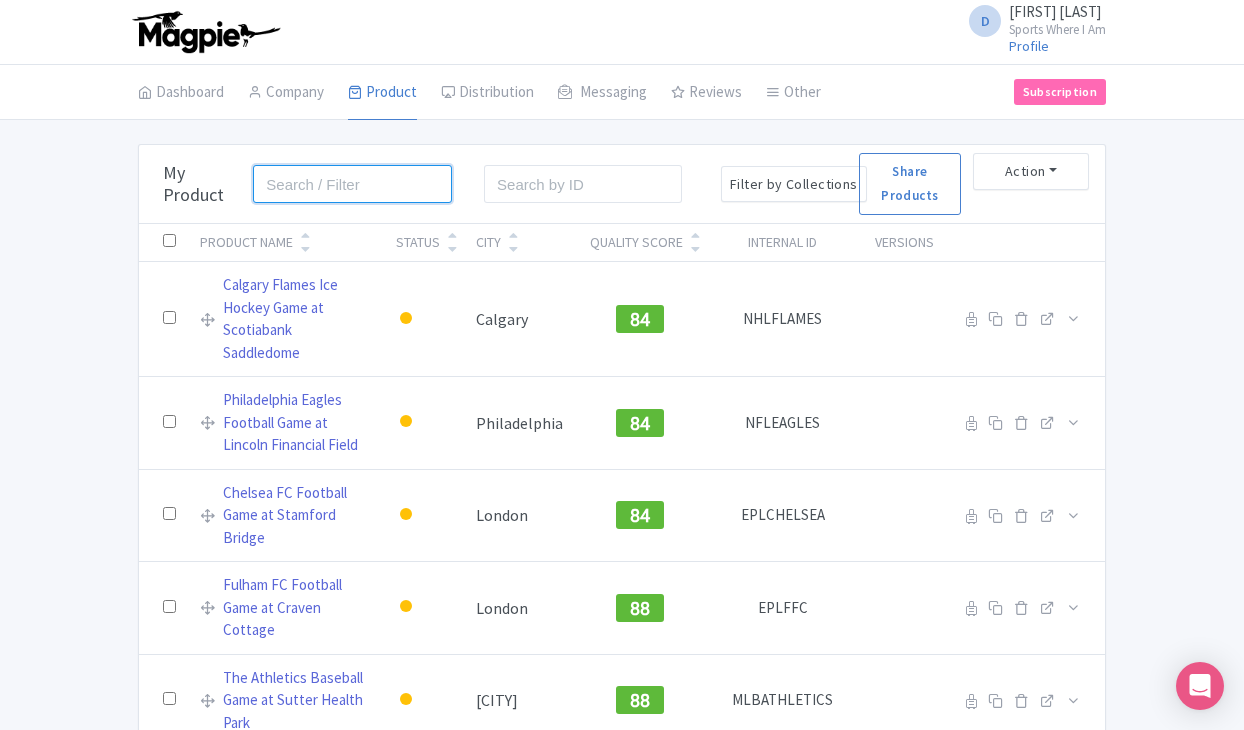 click at bounding box center (352, 184) 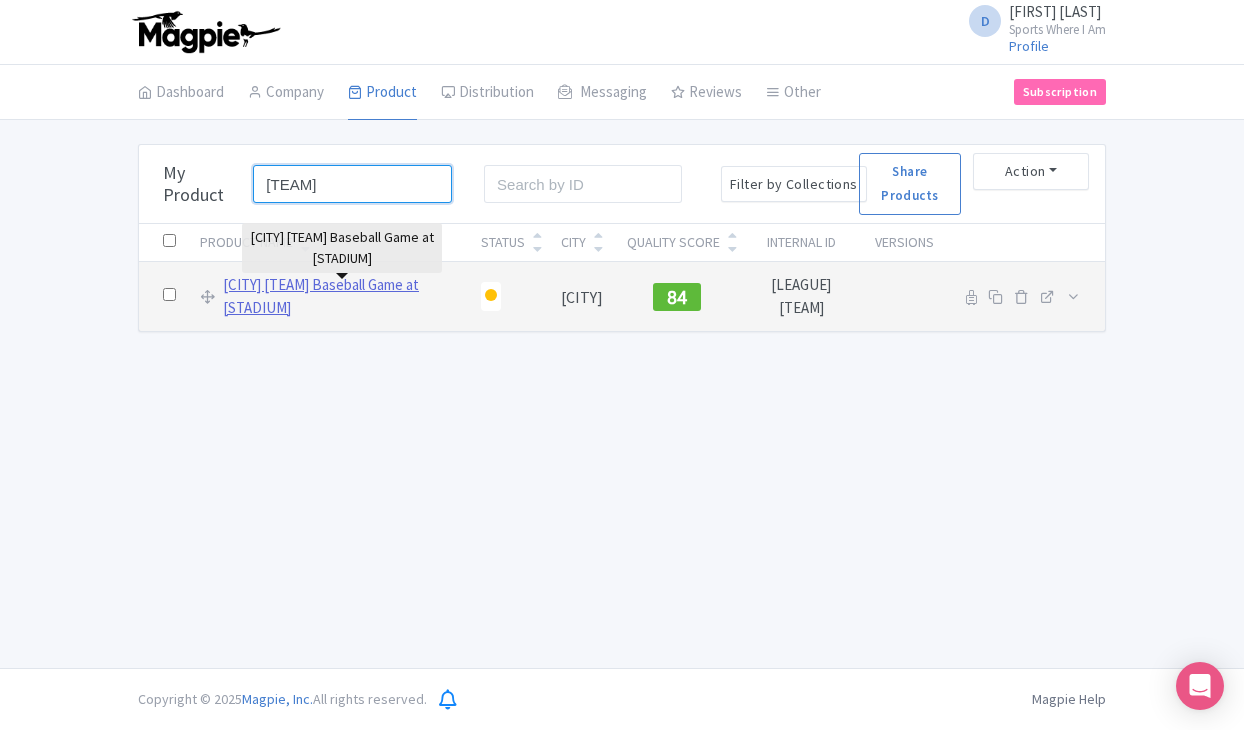 type on "royals" 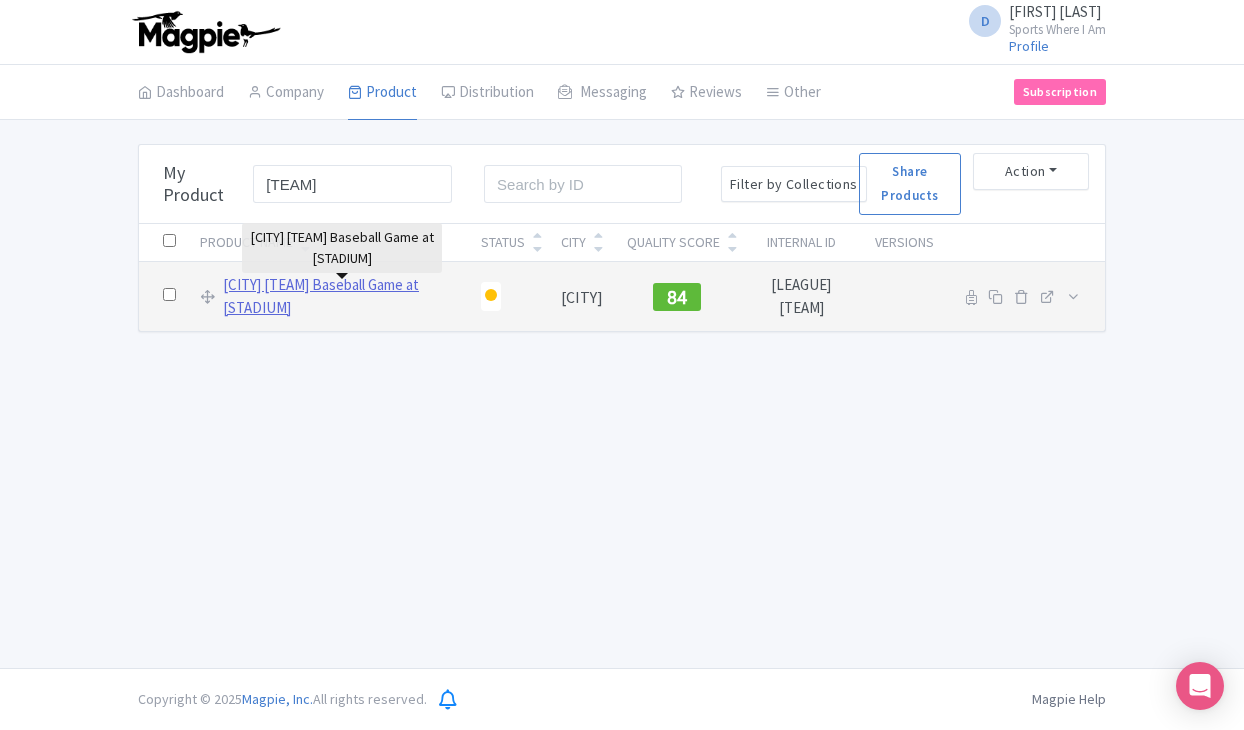 click on "[TEAM] Baseball Game at [STADIUM]" at bounding box center [340, 296] 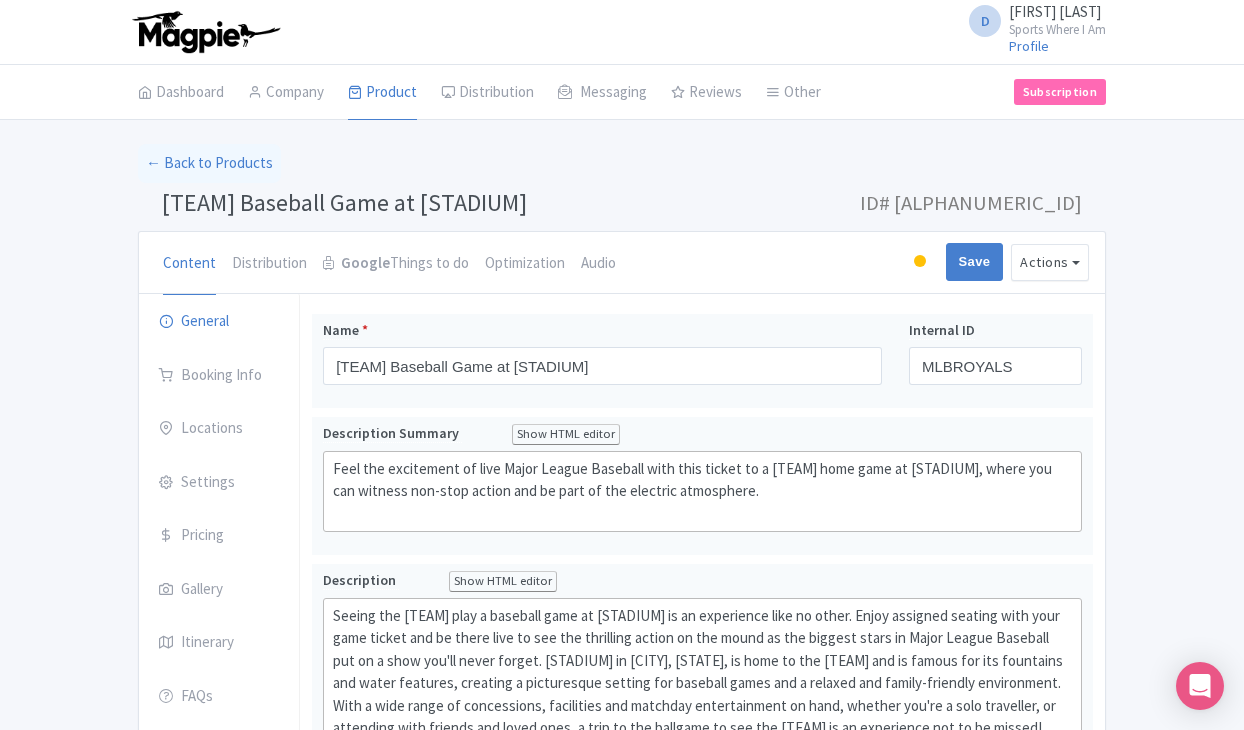 scroll, scrollTop: 0, scrollLeft: 0, axis: both 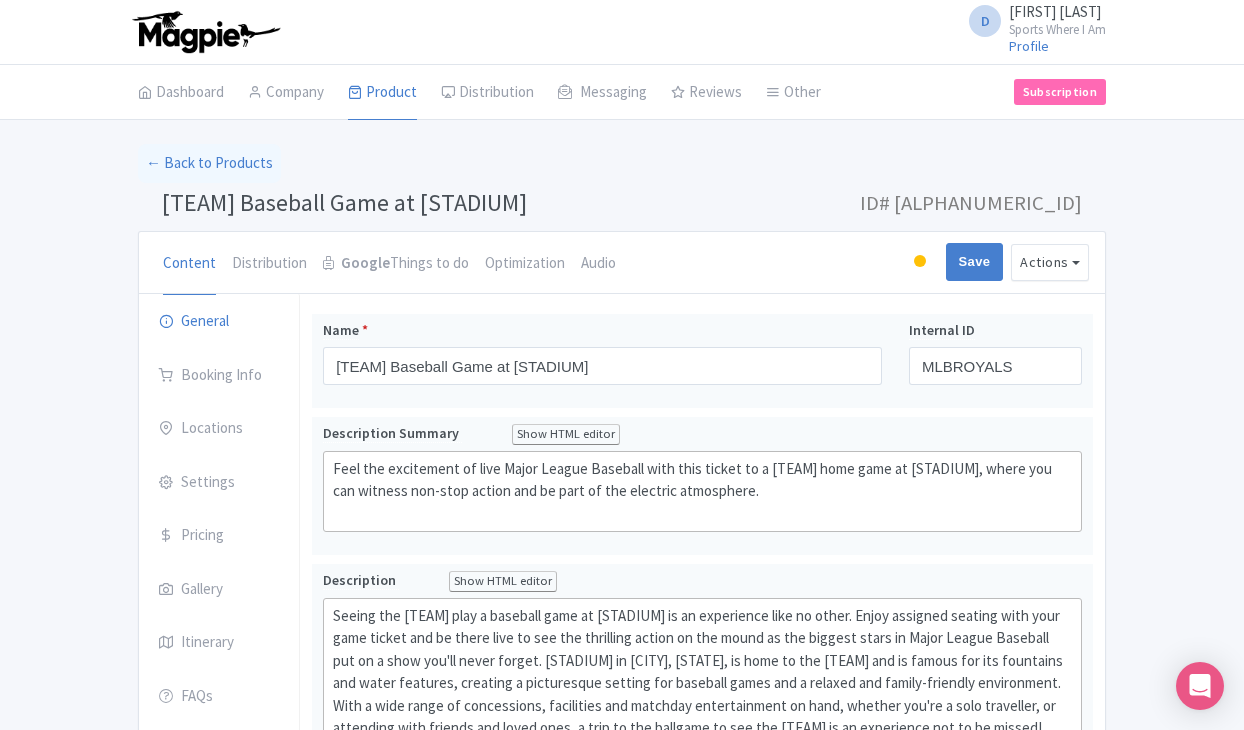 drag, startPoint x: 724, startPoint y: 203, endPoint x: 164, endPoint y: 204, distance: 560.0009 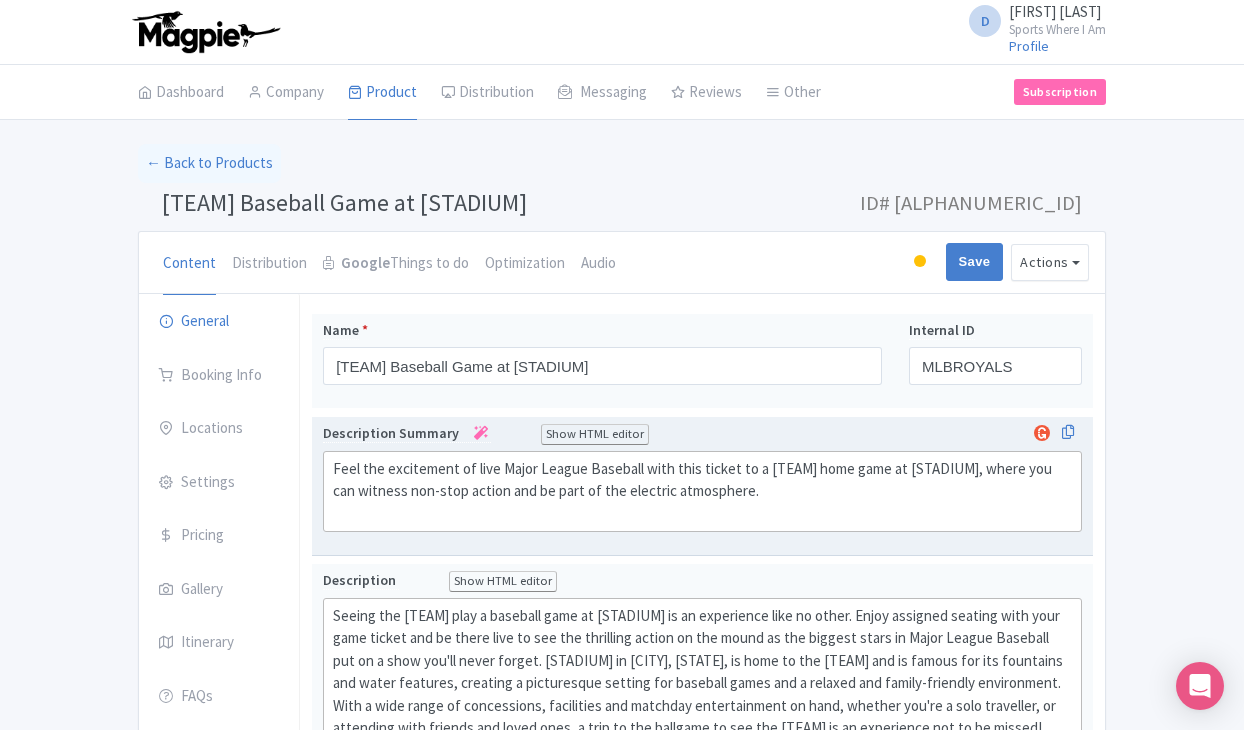 click on "Feel the excitement of live Major League Baseball with this ticket to a [TEAM] home game at [STADIUM], where you can witness non-stop action and be part of the electric atmosphere." 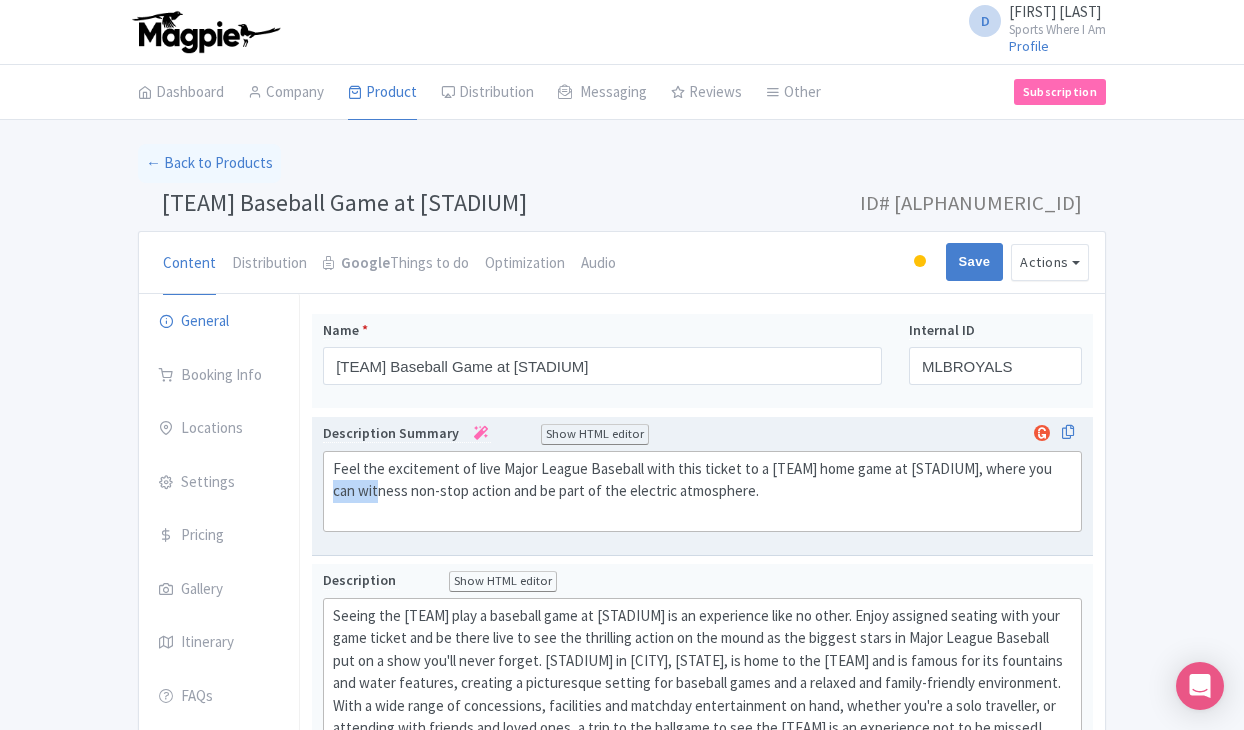 click on "Feel the excitement of live Major League Baseball with this ticket to a [TEAM] home game at [STADIUM], where you can witness non-stop action and be part of the electric atmosphere." 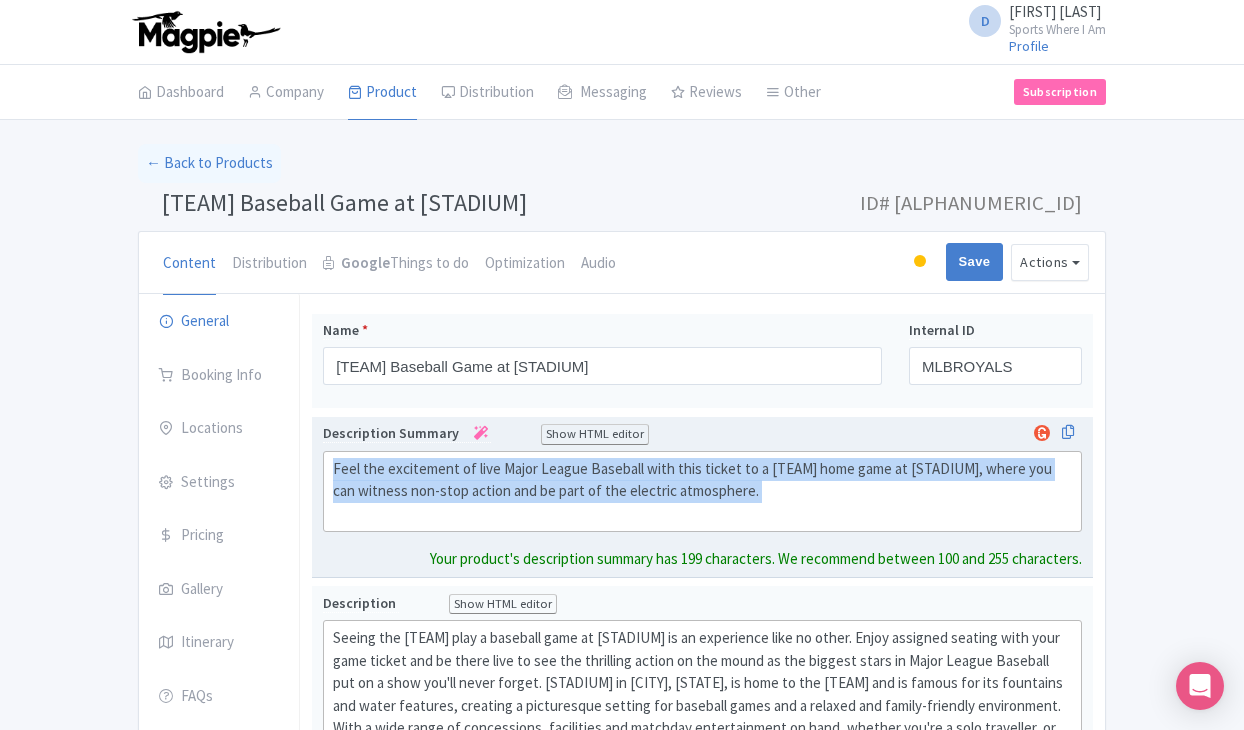 click on "Feel the excitement of live Major League Baseball with this ticket to a [TEAM] home game at [STADIUM], where you can witness non-stop action and be part of the electric atmosphere." 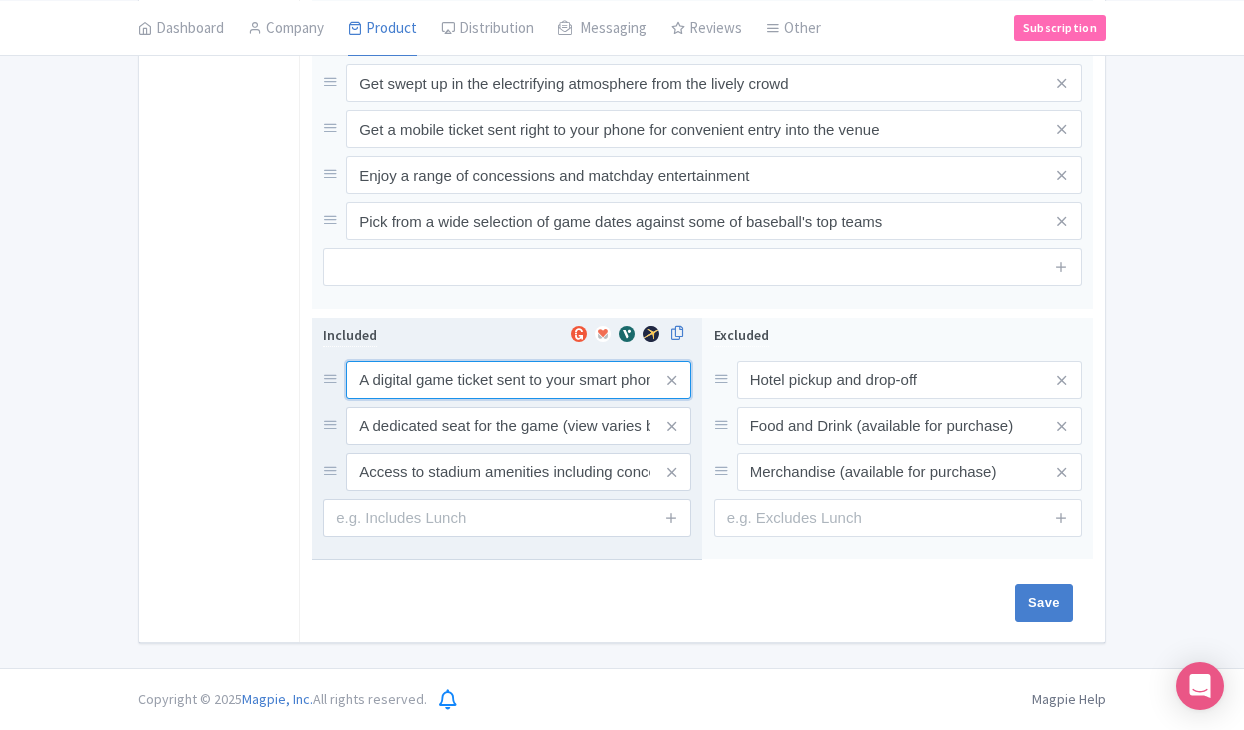 click on "A digital game ticket sent to your smart phone" at bounding box center (518, 380) 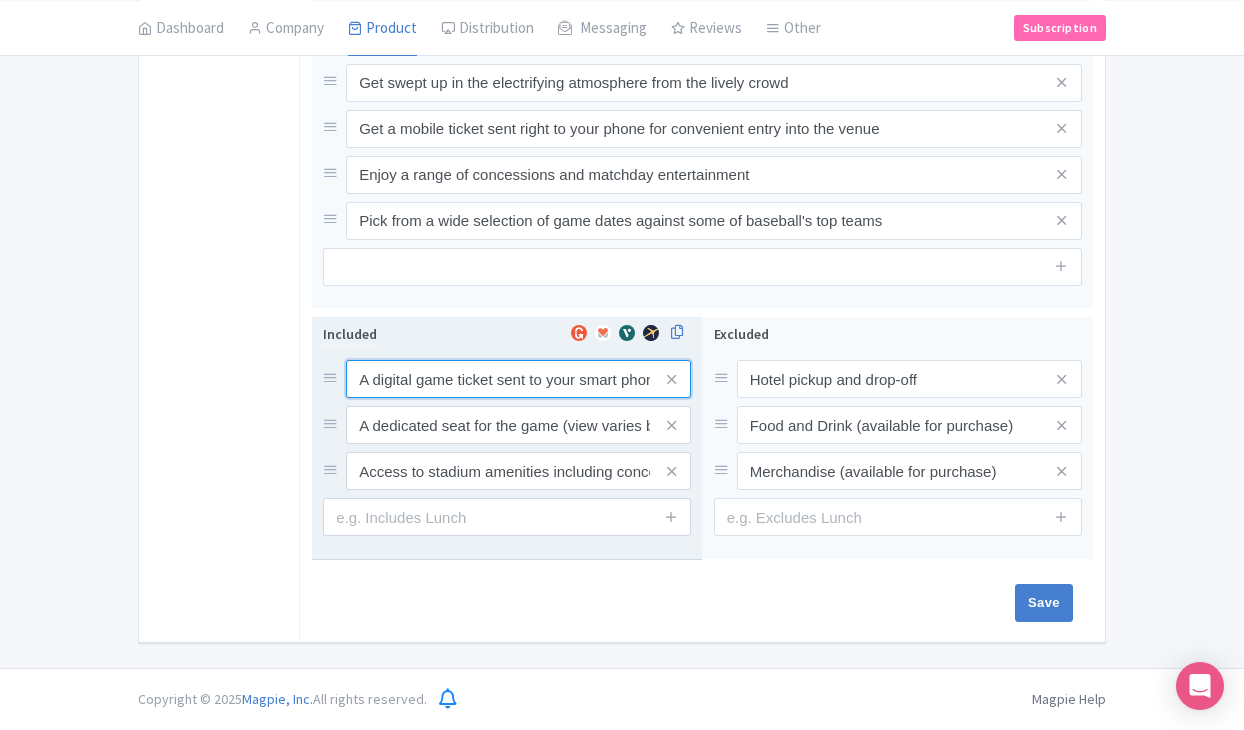 scroll, scrollTop: 886, scrollLeft: 0, axis: vertical 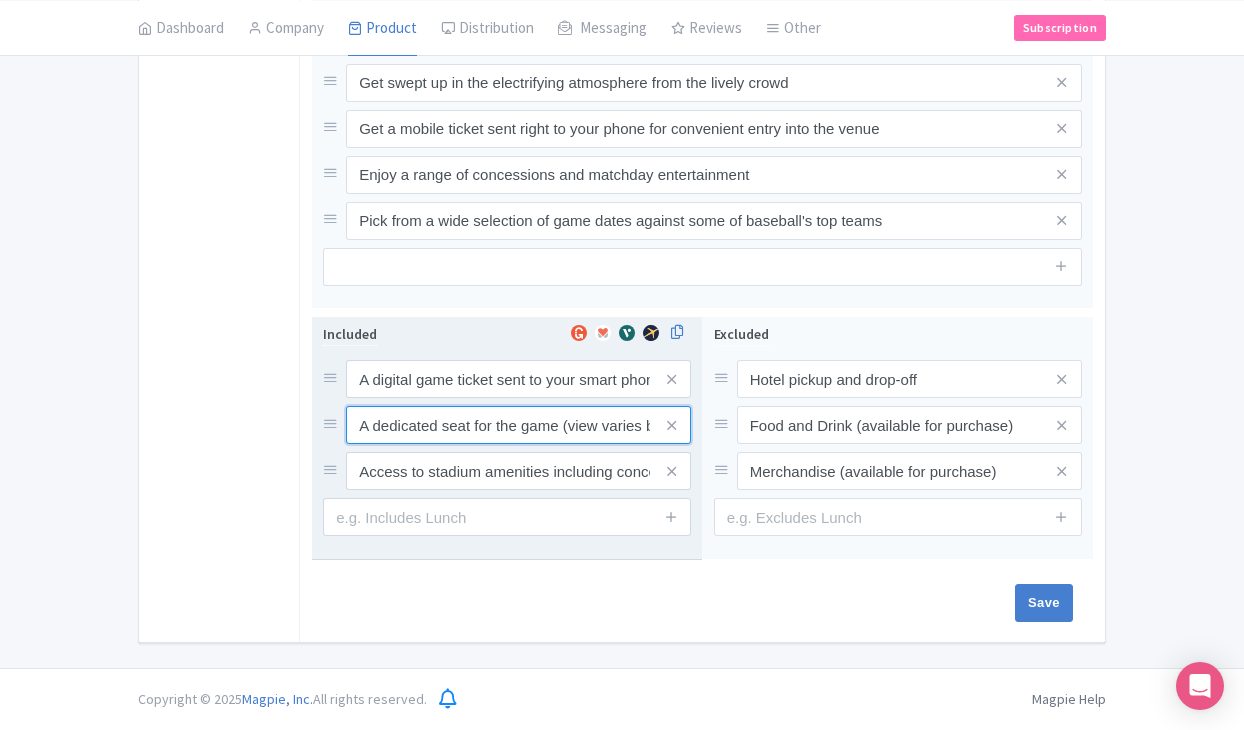 click on "A dedicated seat for the game (view varies by seat category)" at bounding box center [518, 379] 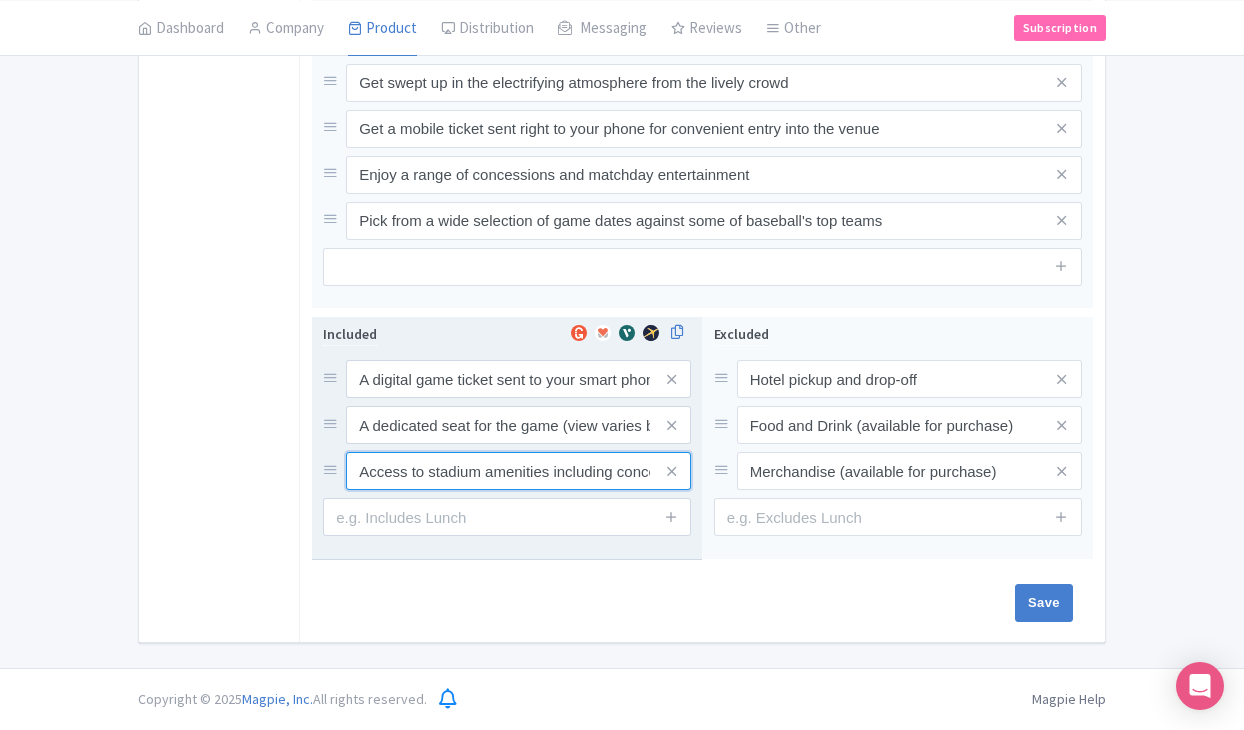 click on "Access to stadium amenities including concessions and matchday activations" at bounding box center (518, 379) 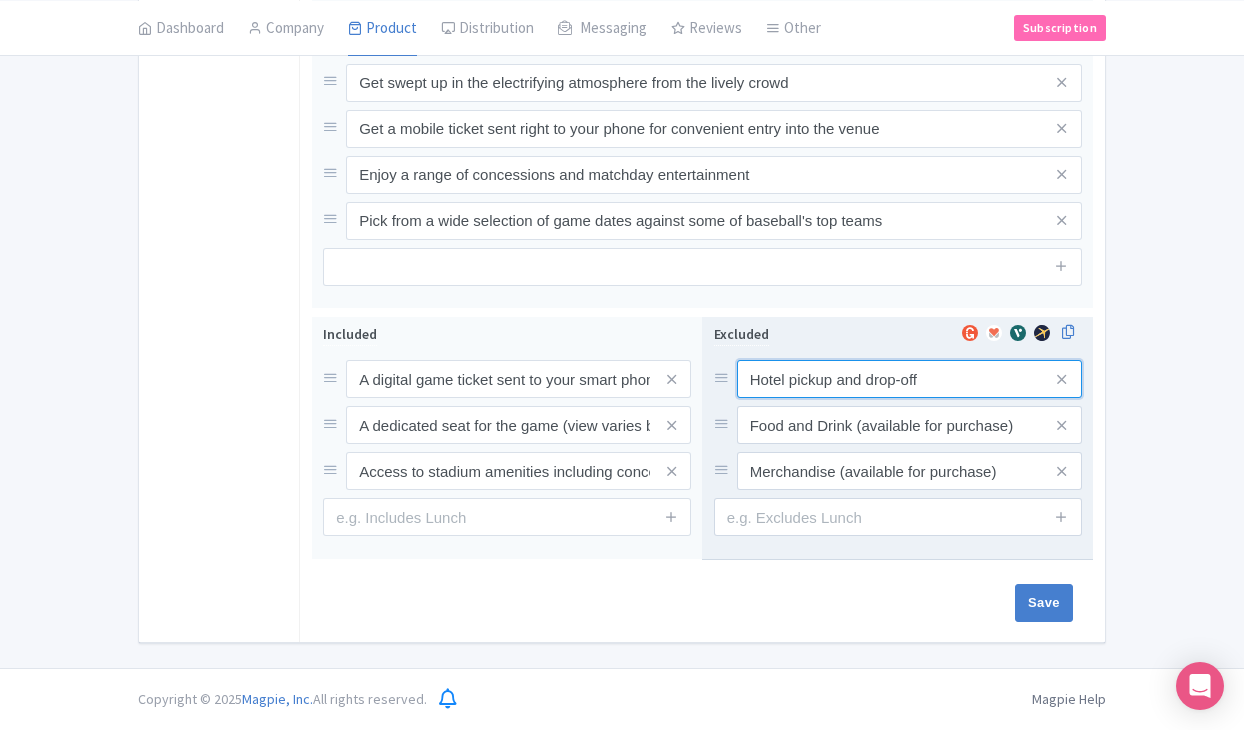 click on "Hotel pickup and drop-off" at bounding box center [909, 379] 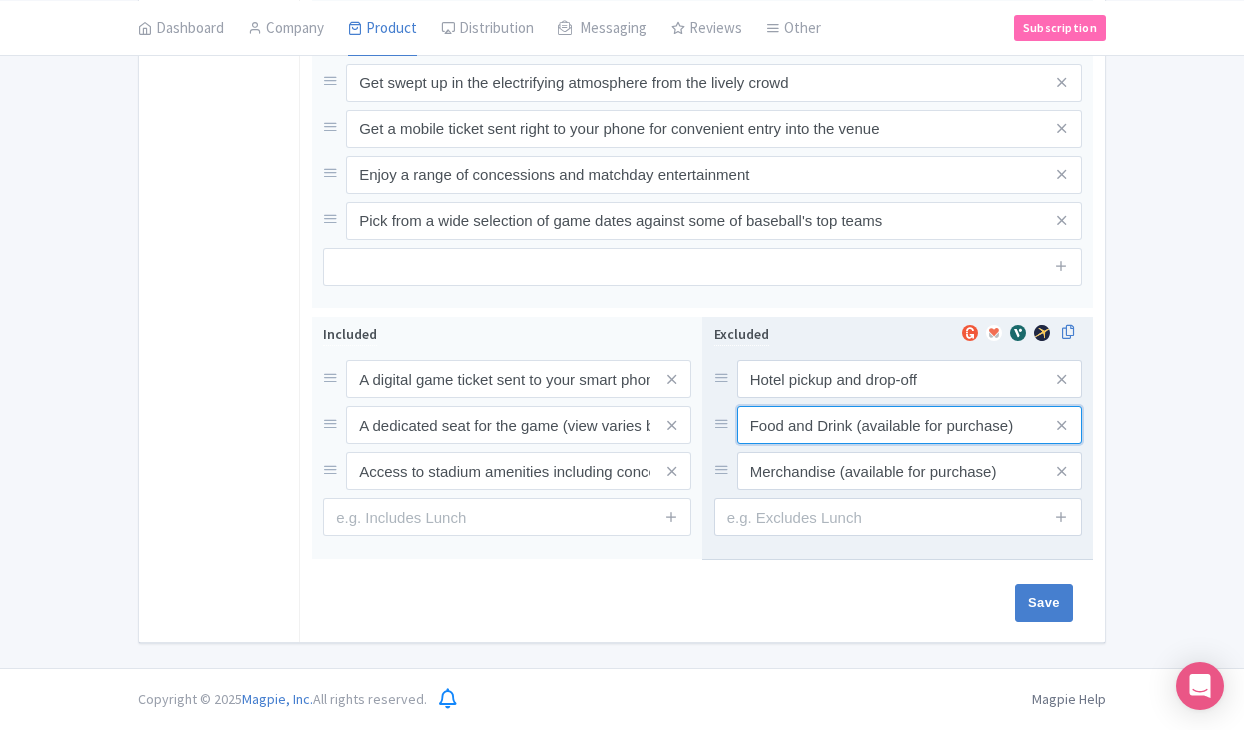 click on "Food and Drink (available for purchase)" at bounding box center (909, 379) 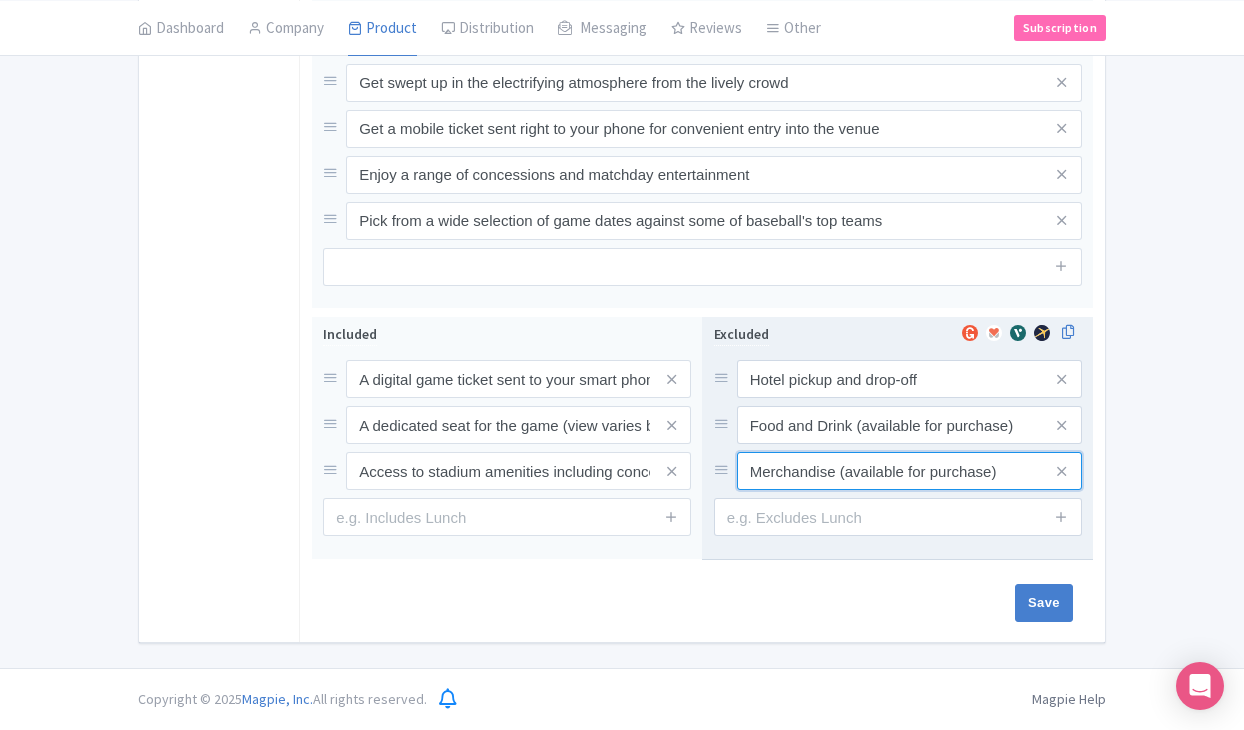 click on "Merchandise (available for purchase)" at bounding box center (909, 379) 